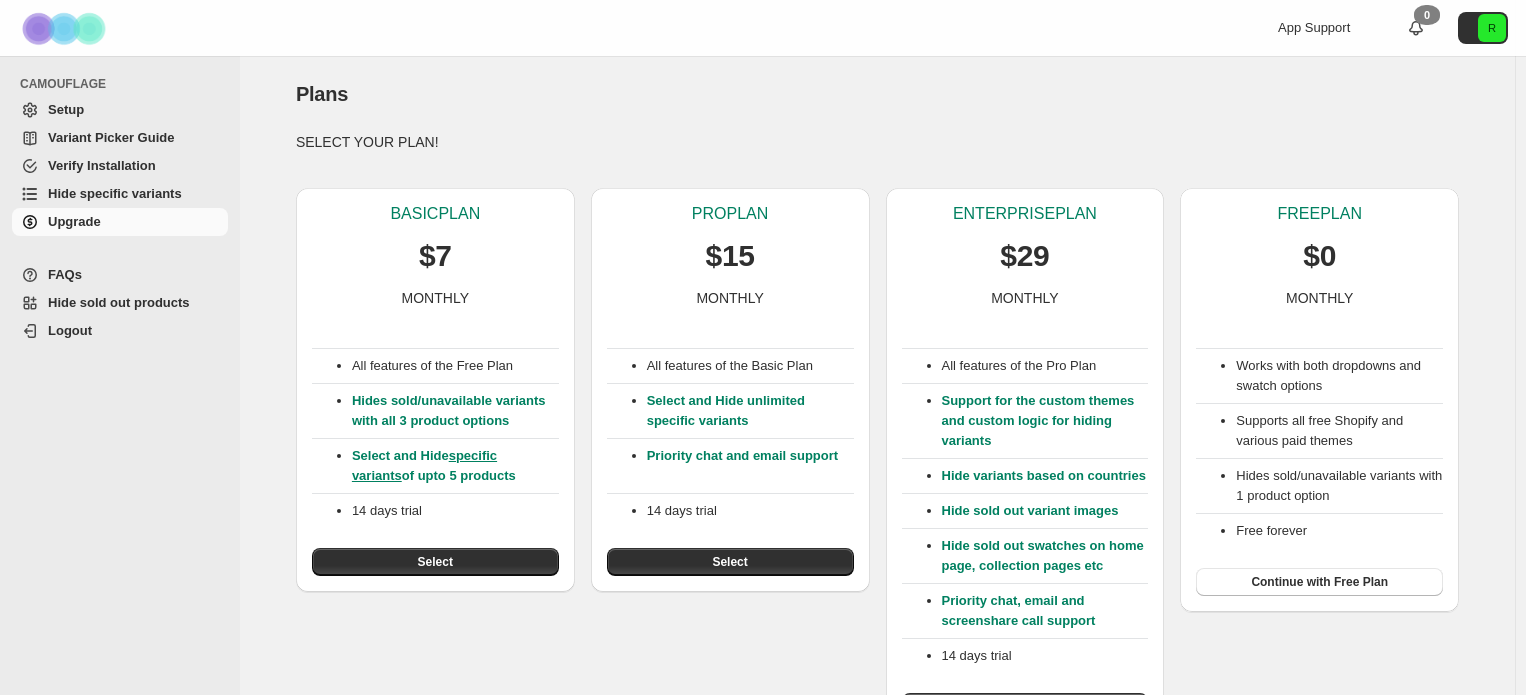 scroll, scrollTop: 0, scrollLeft: 0, axis: both 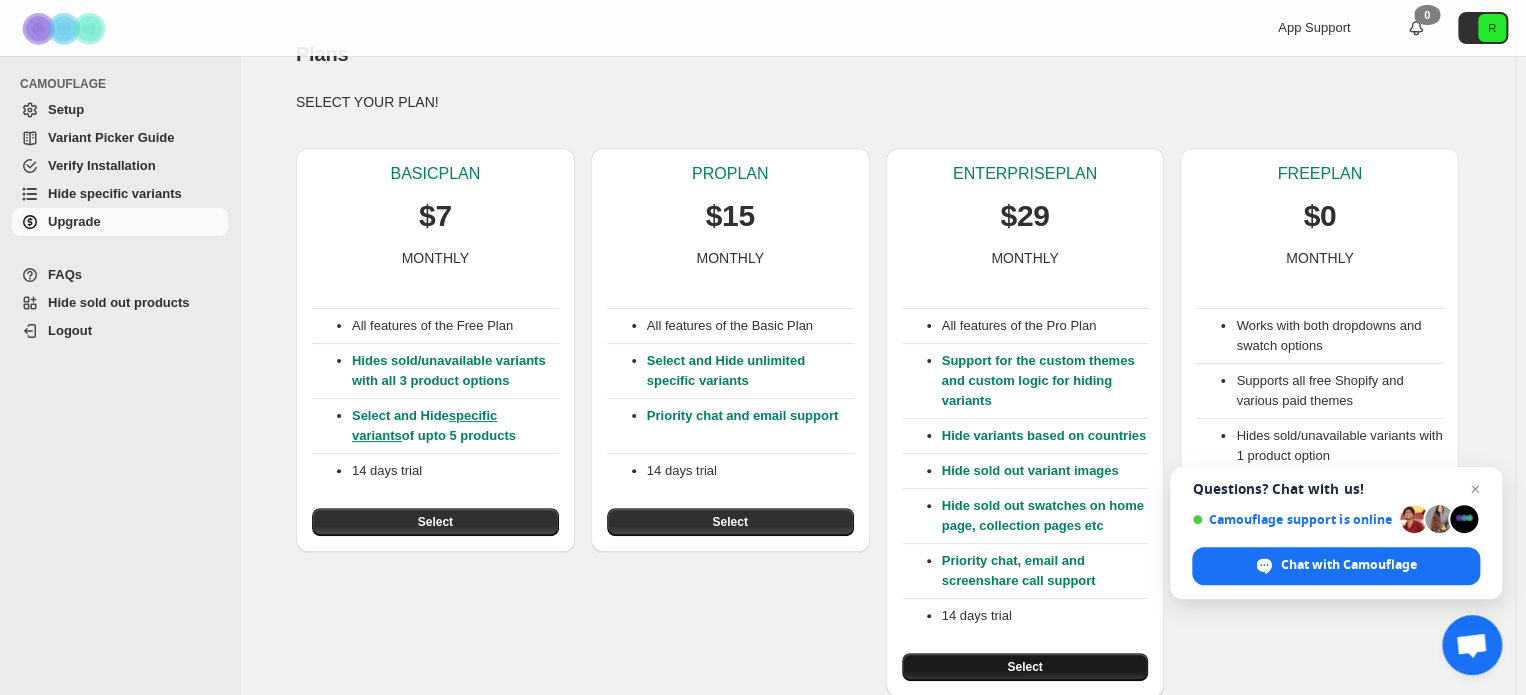 click on "Select" at bounding box center (1025, 667) 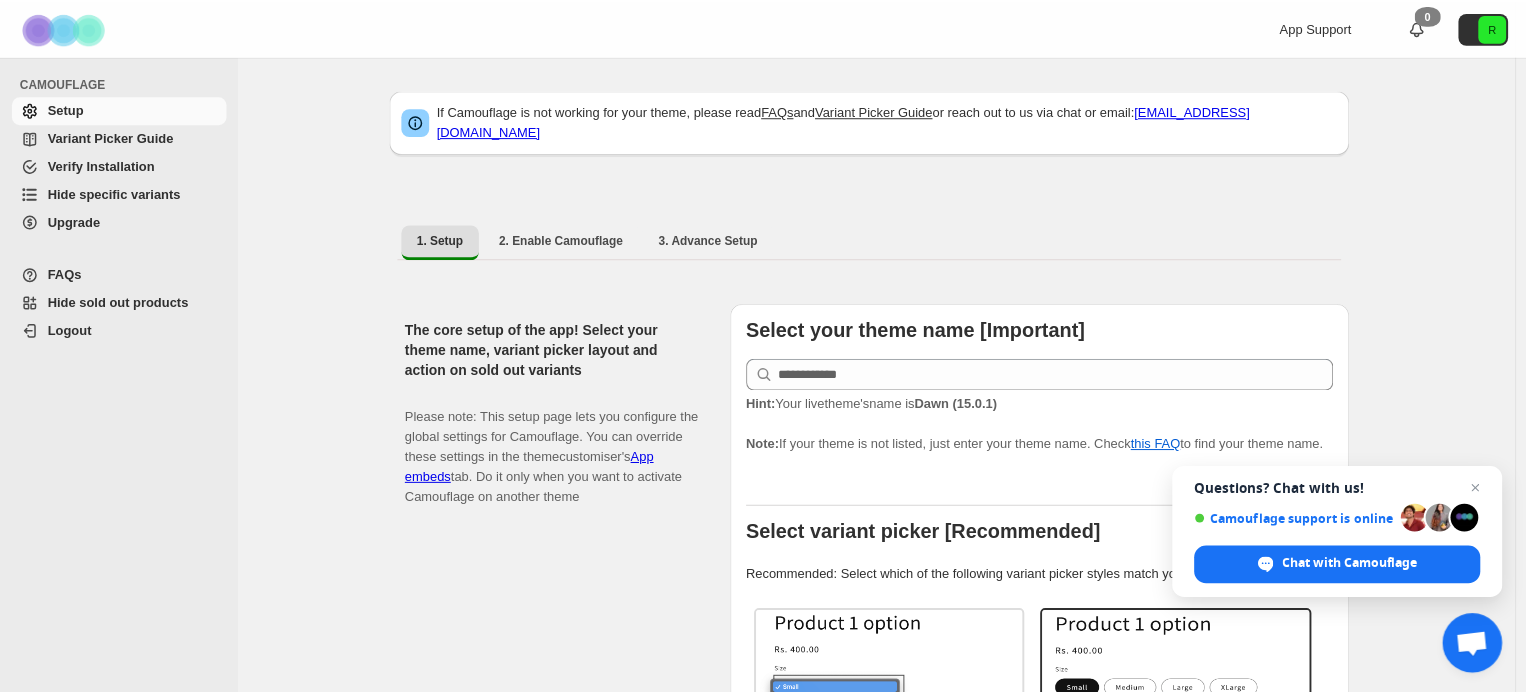 scroll, scrollTop: 0, scrollLeft: 0, axis: both 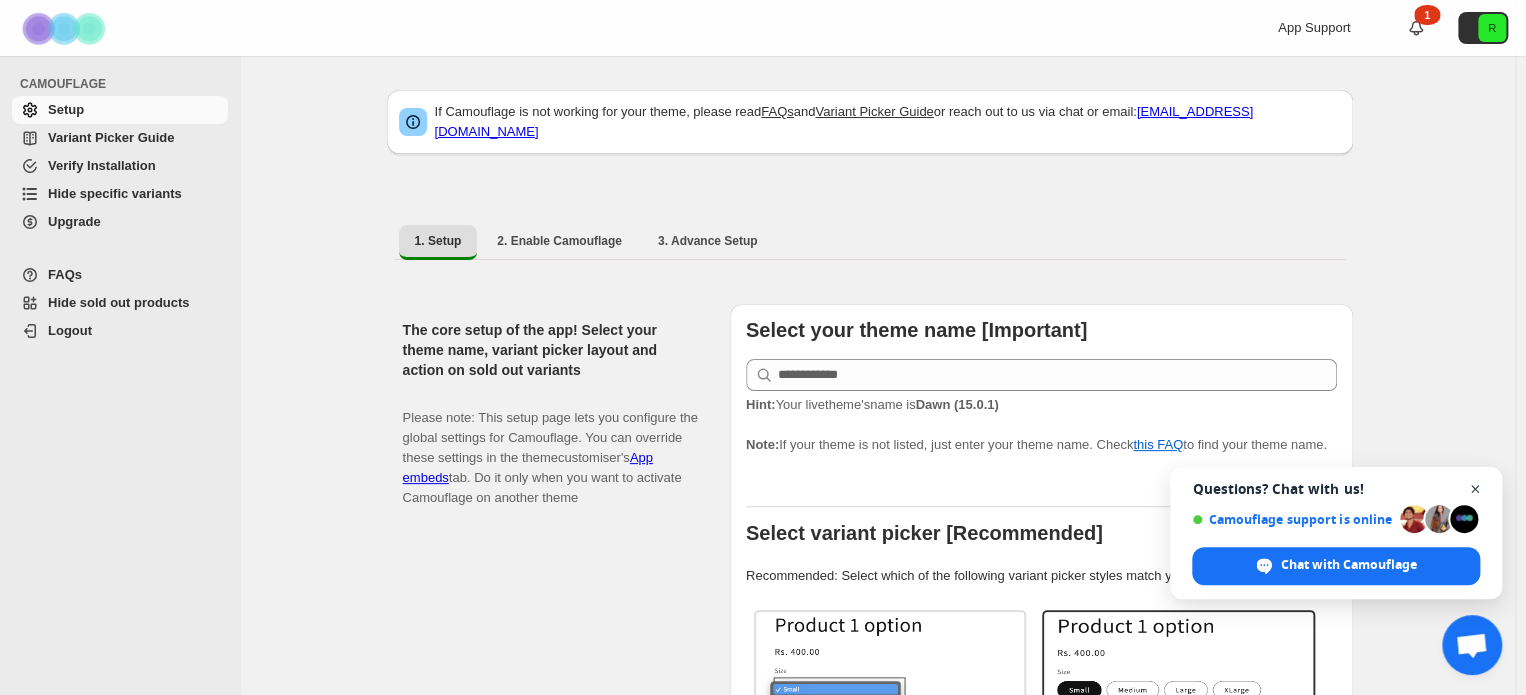 click at bounding box center (1475, 489) 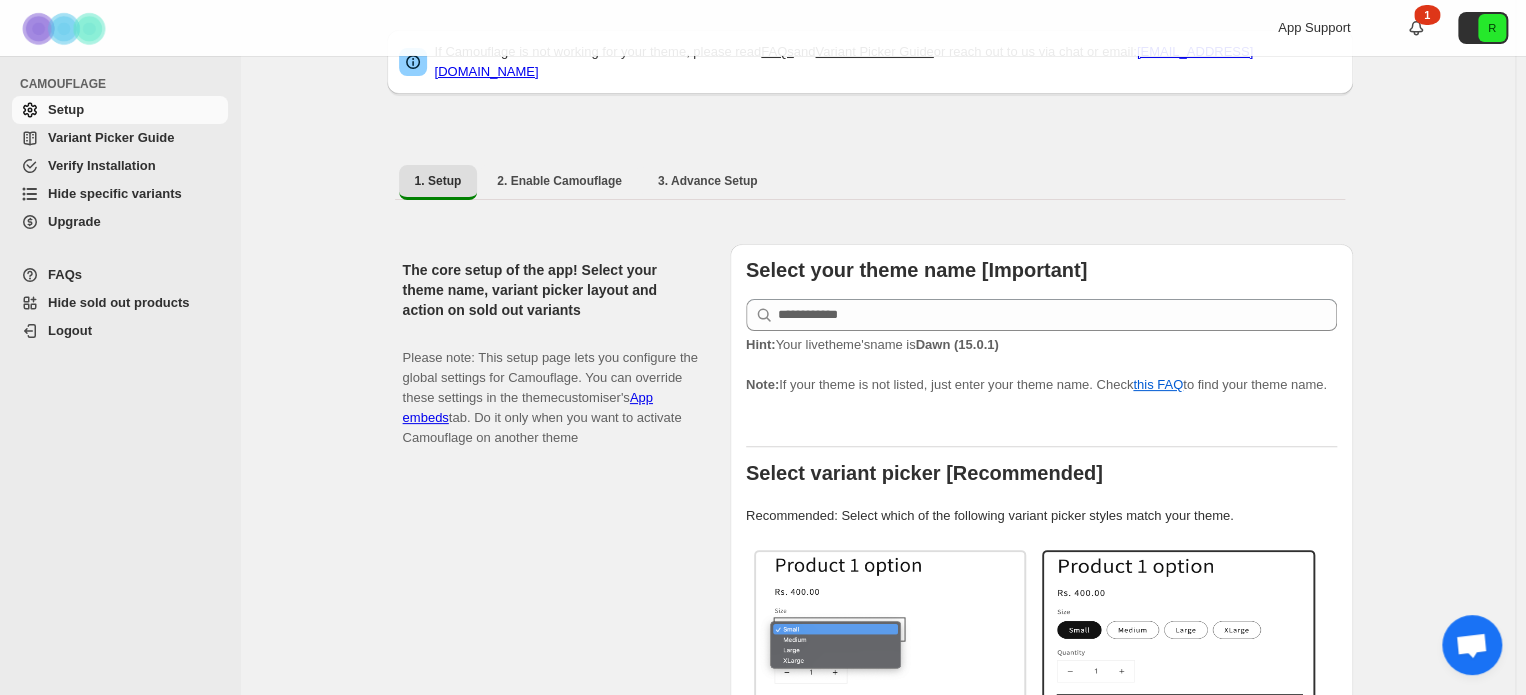 scroll, scrollTop: 64, scrollLeft: 0, axis: vertical 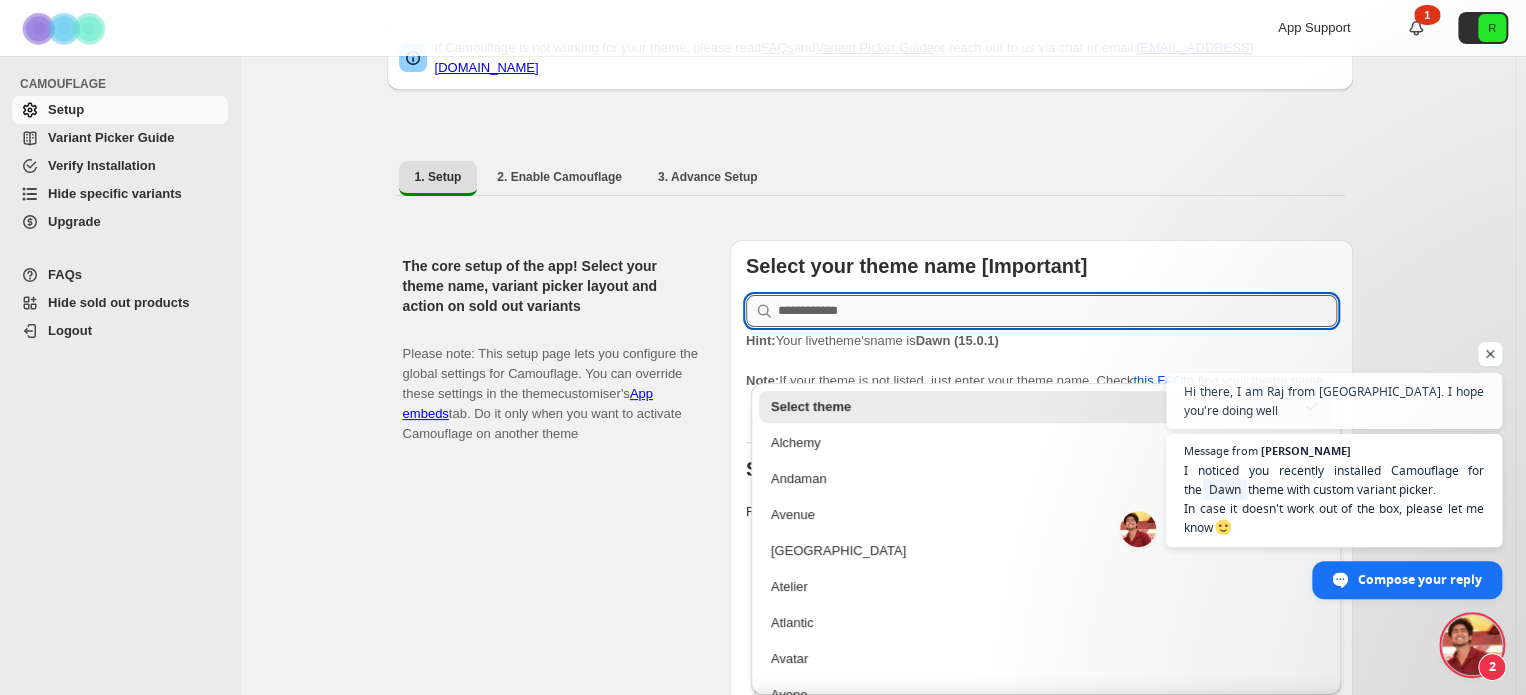 click at bounding box center [1057, 311] 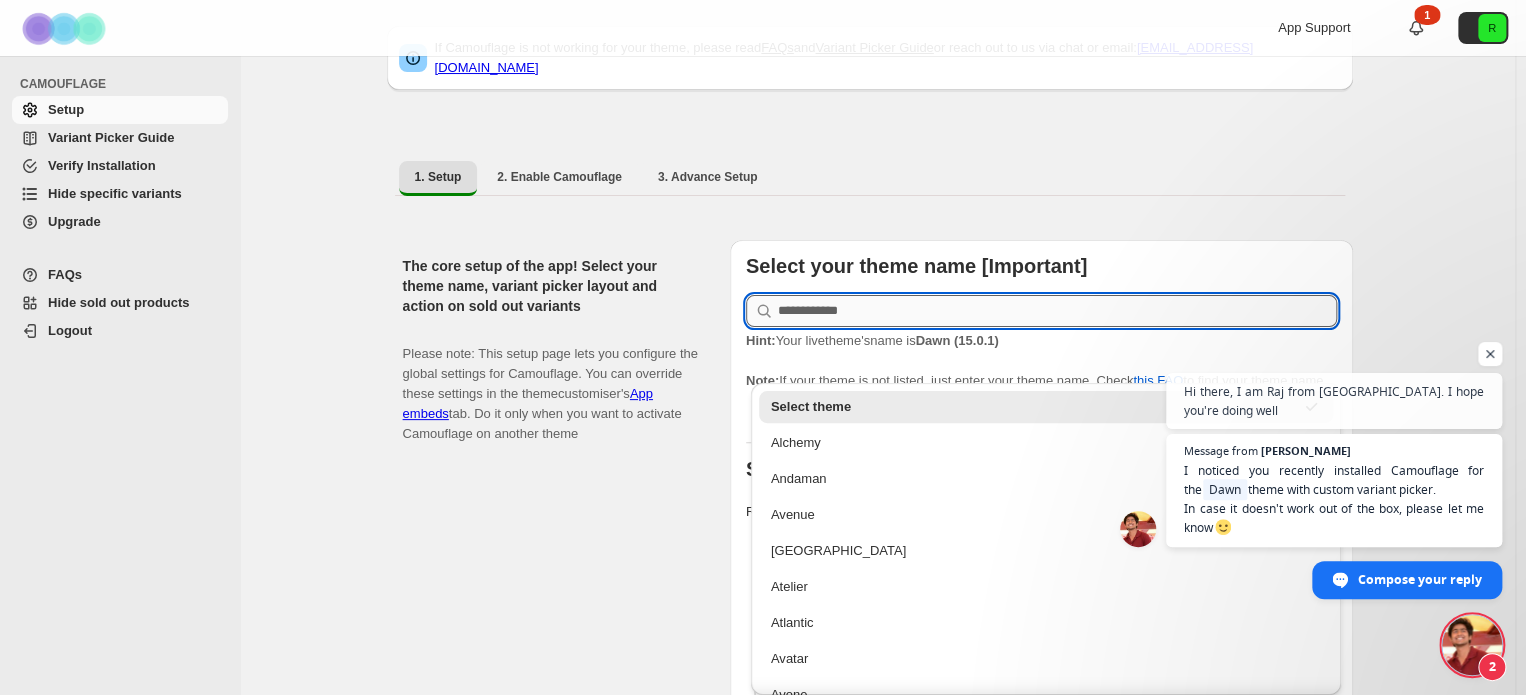 paste on "**********" 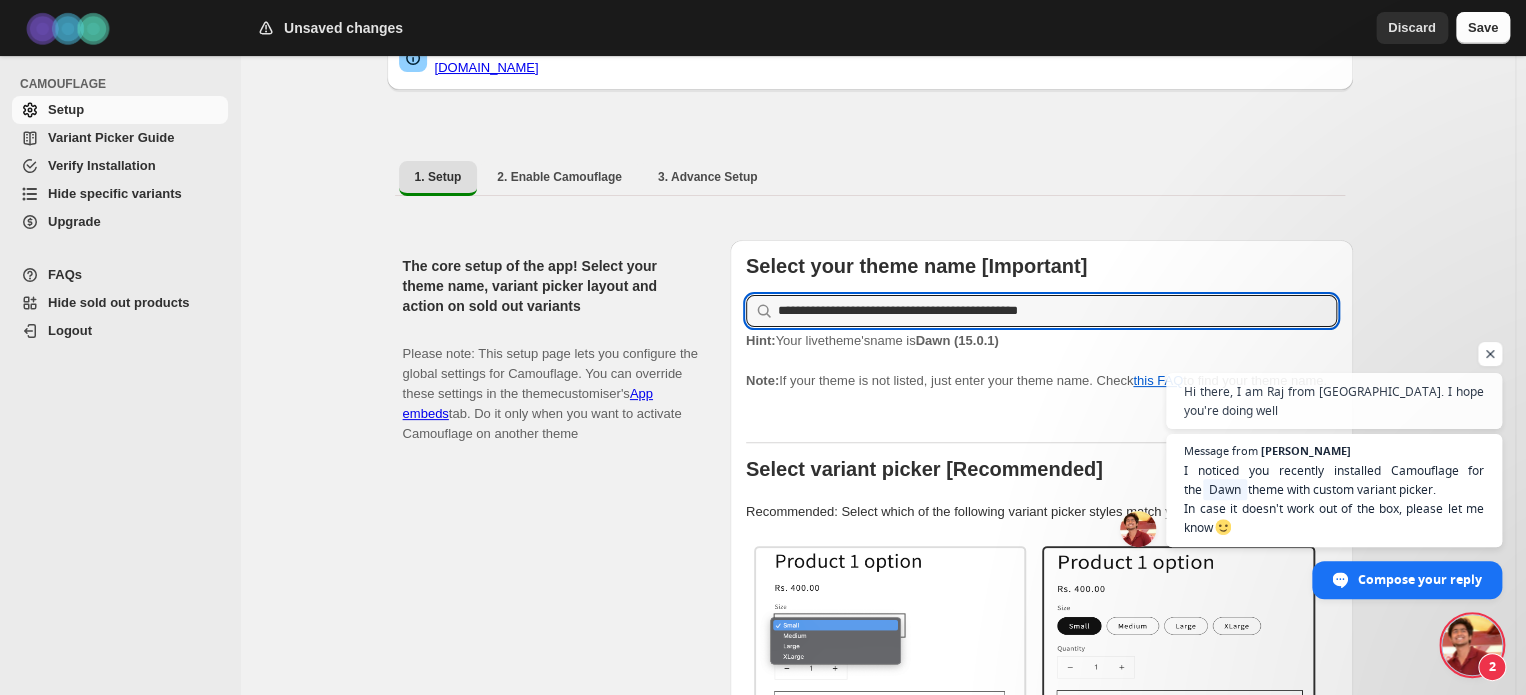drag, startPoint x: 1093, startPoint y: 297, endPoint x: 776, endPoint y: 315, distance: 317.51062 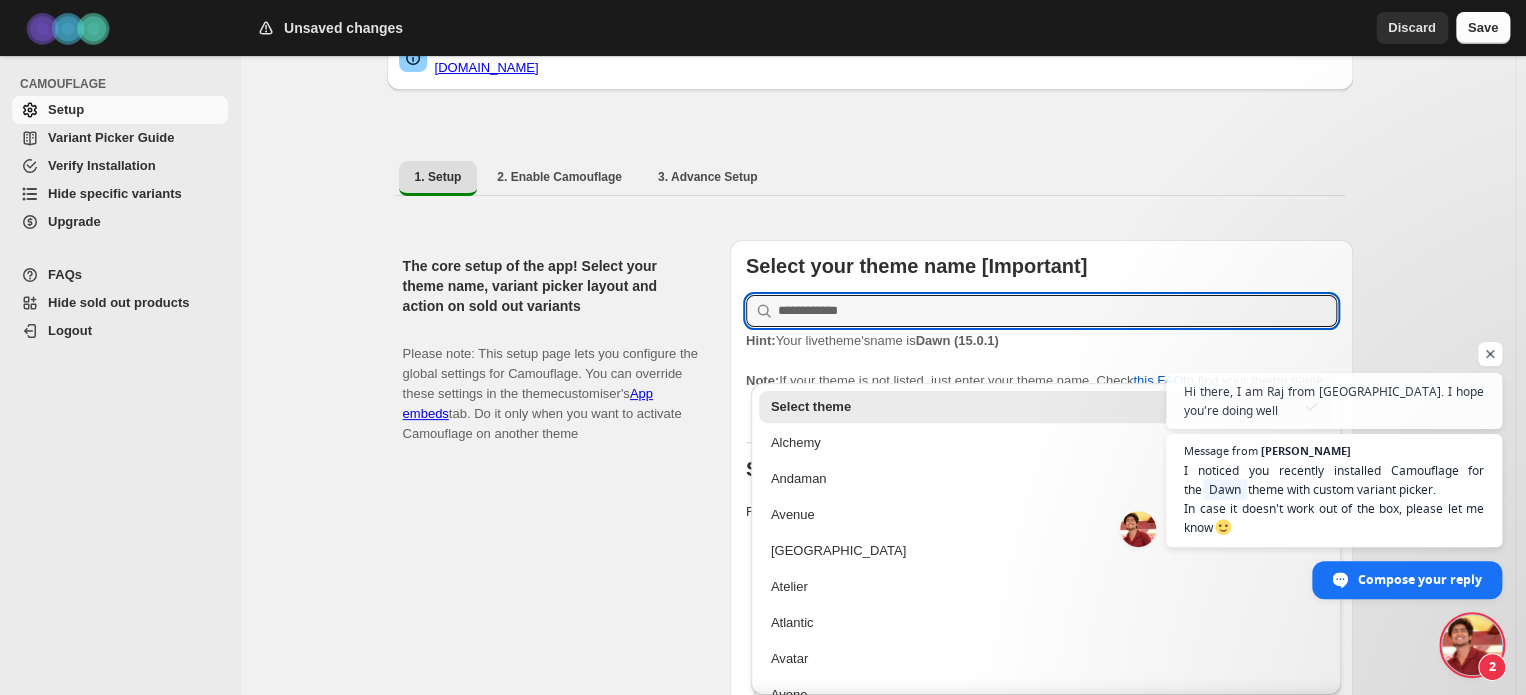 click on "If Camouflage is not working for your theme, please read  FAQs  and  Variant Picker Guide  or reach out to us via chat or email:  raj@codecrux.dev 1. Setup 2. Enable Camouflage 3. Advance Setup More views 1. Setup 2. Enable Camouflage 3. Advance Setup More views The core setup of the app! Select your theme name, variant picker layout and action on sold out variants Please note: This setup page lets you configure the global settings for Camouflage. You can override these settings in the theme  customiser's  App embeds  tab. Do it only when you want to activate Camouflage on another theme Select your theme name [Important] Hint:  Your live  theme's  name is  Dawn   (15.0.1)   Note:  If your theme is not listed, just enter your theme name. Check  this FAQ  to find your theme name. Select variant picker [Recommended] Recommended: Select which of the following variant picker styles match your theme. Select / Dropdowns Buttons / Swatches Swatch and Dropdowns both Detect Automatically Note: Hide Strike-through None" at bounding box center (877, 1124) 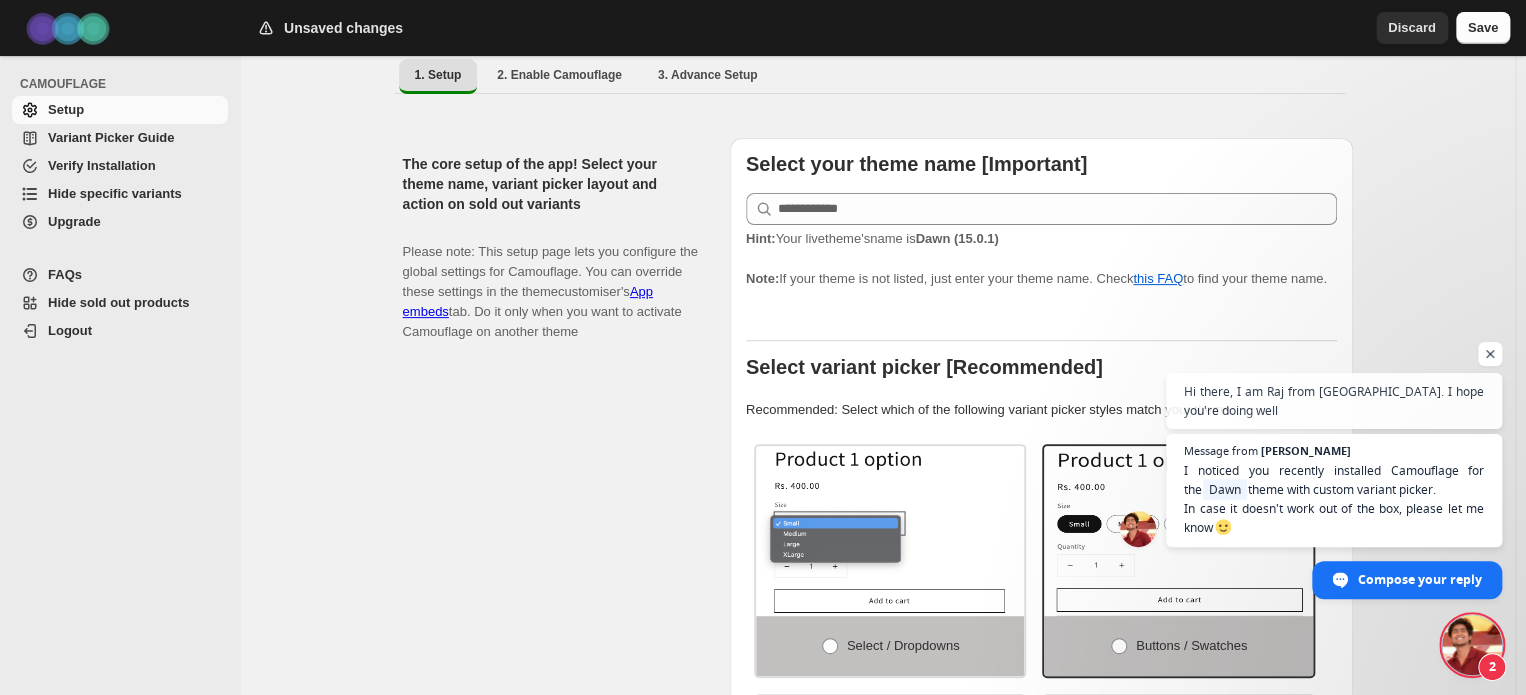 scroll, scrollTop: 172, scrollLeft: 0, axis: vertical 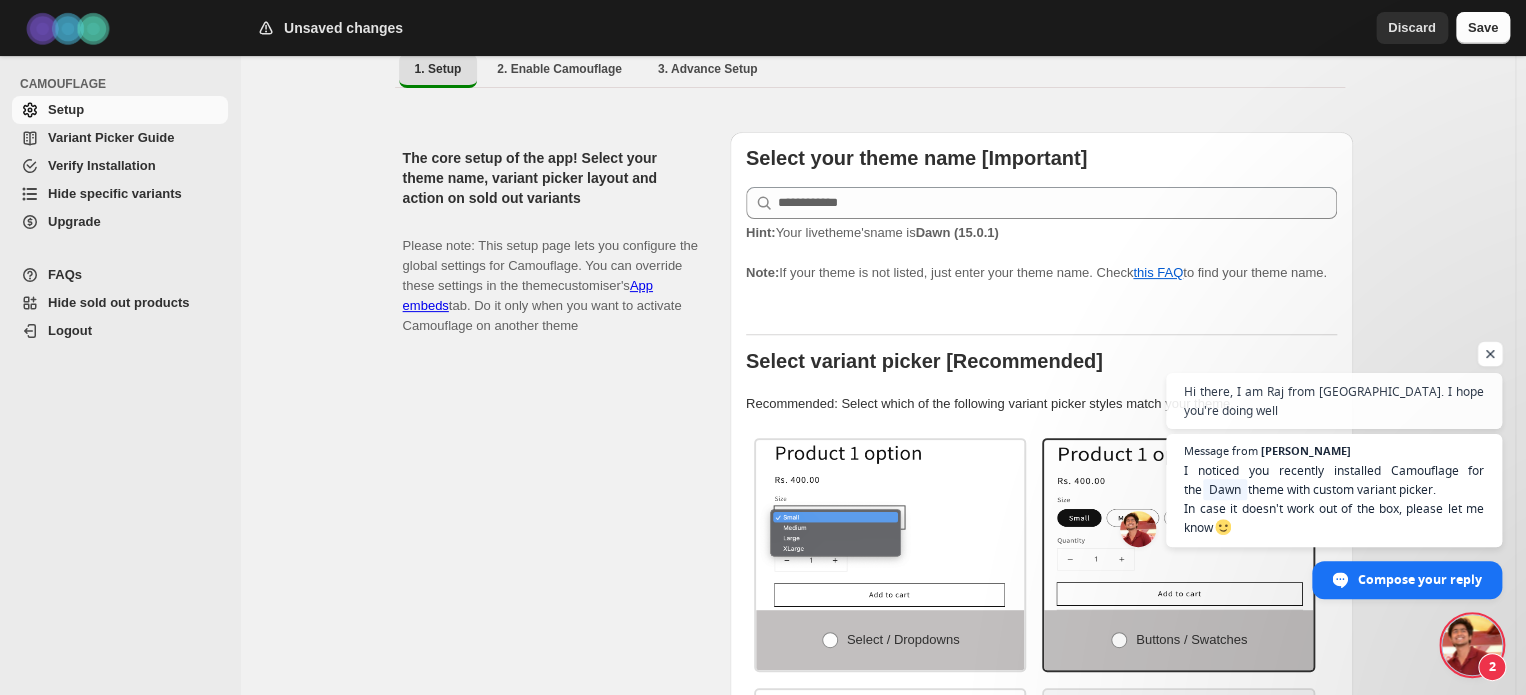 click at bounding box center (1490, 354) 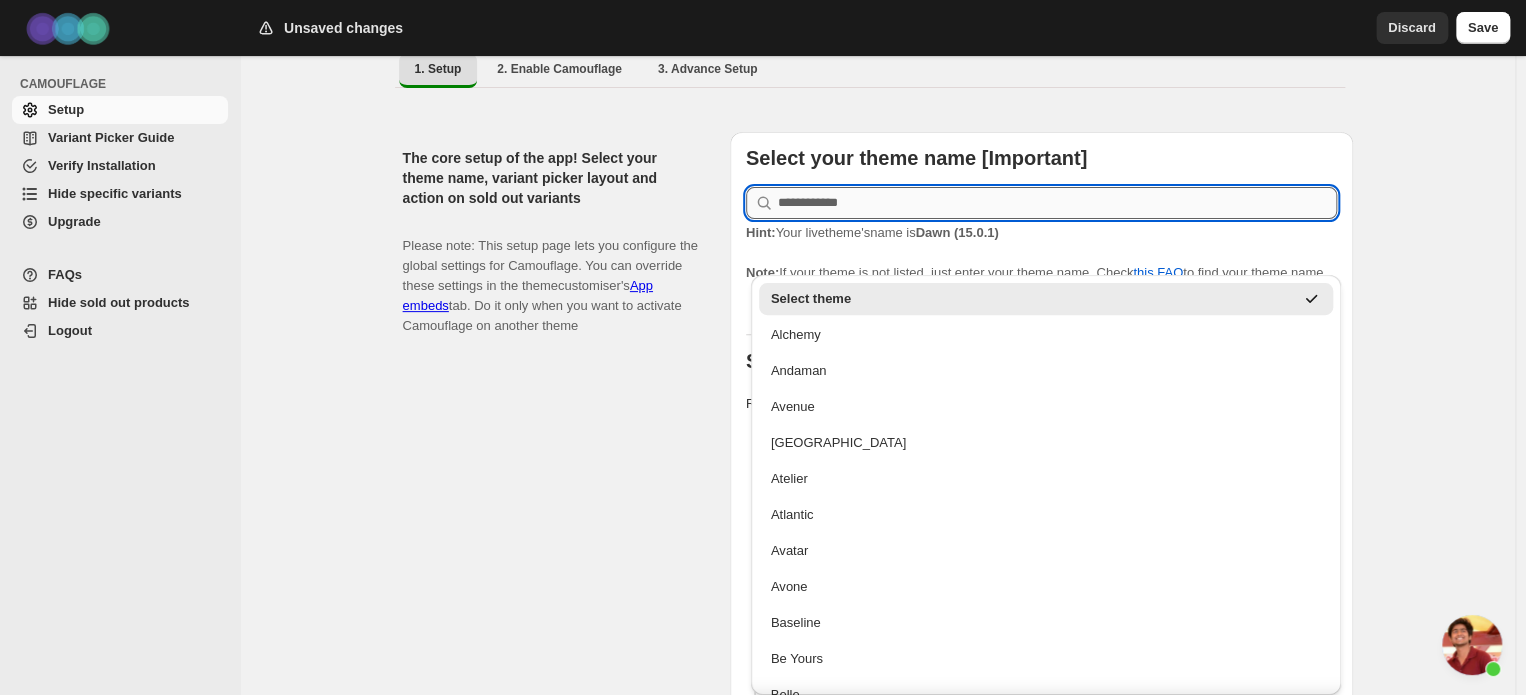 click at bounding box center [1057, 203] 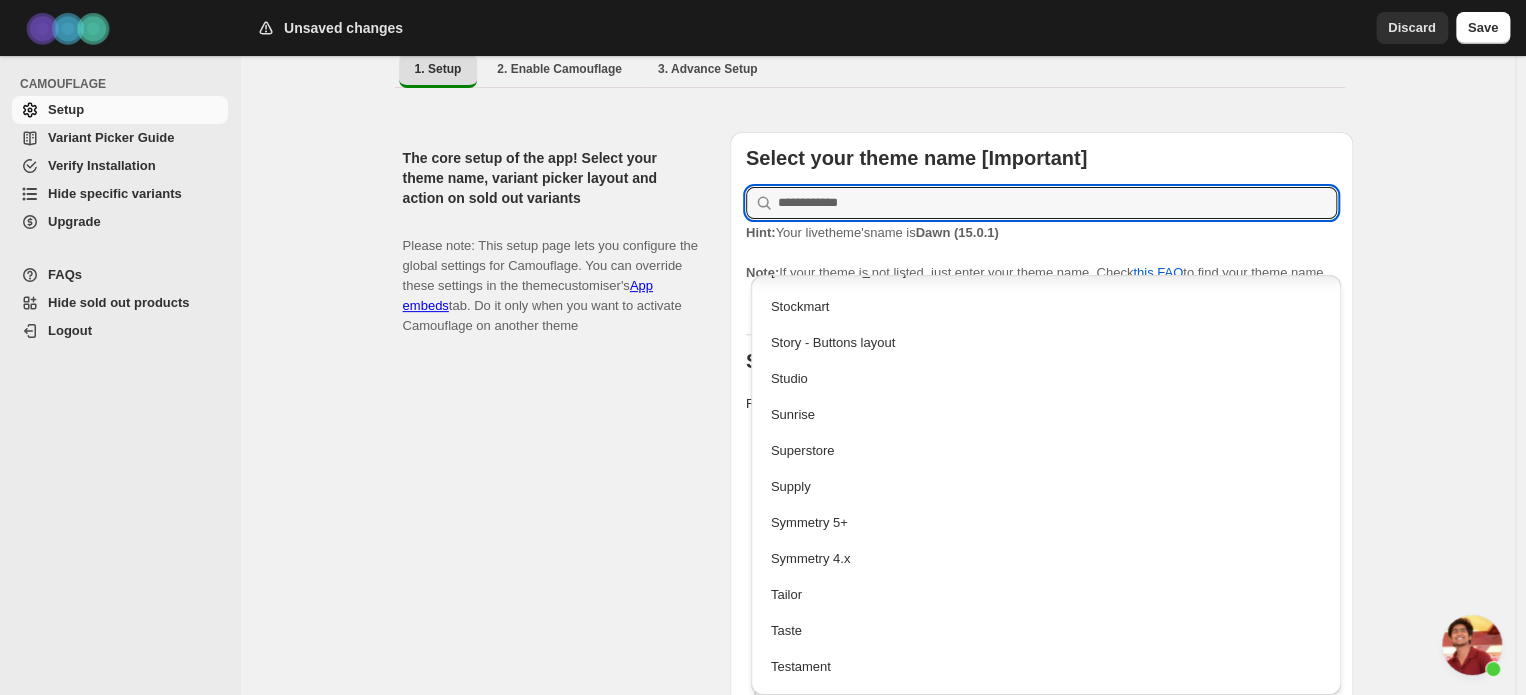 scroll, scrollTop: 4596, scrollLeft: 0, axis: vertical 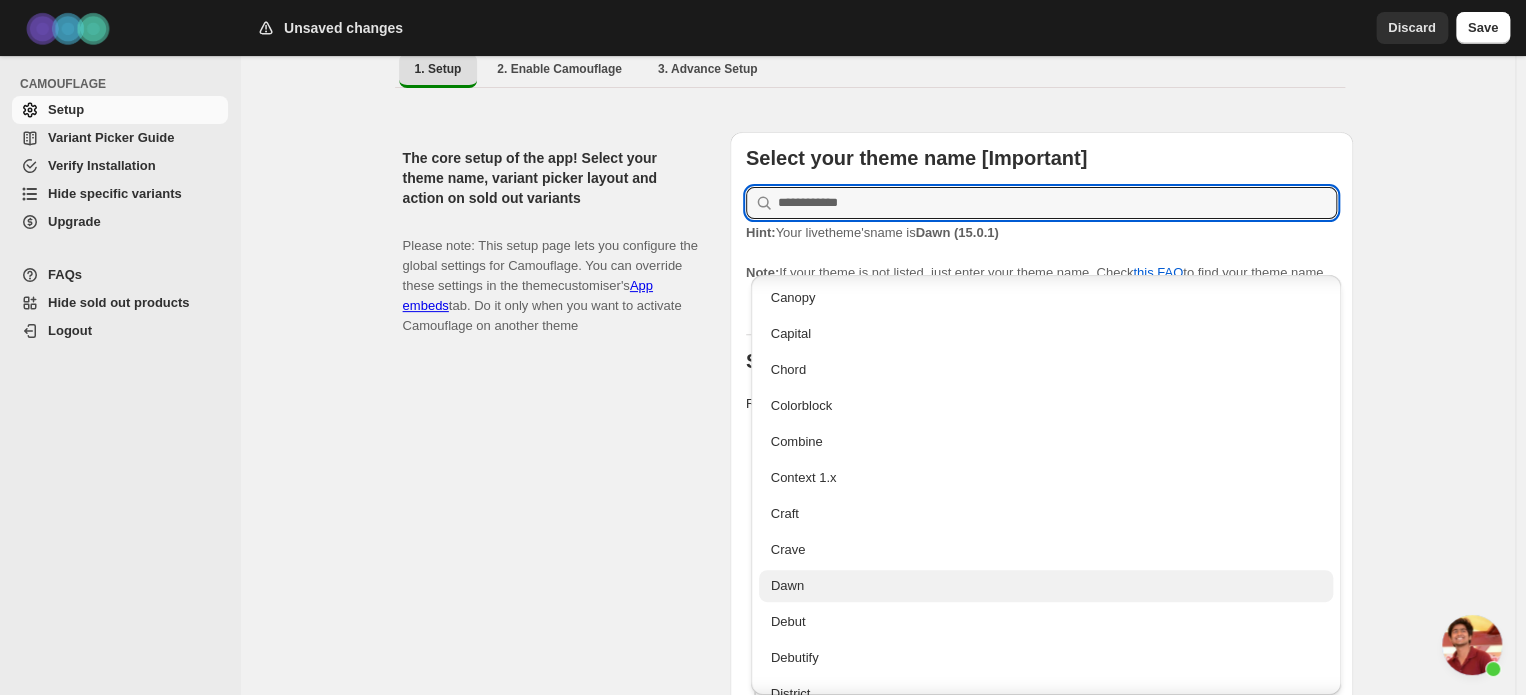 click on "Dawn" at bounding box center [1046, 586] 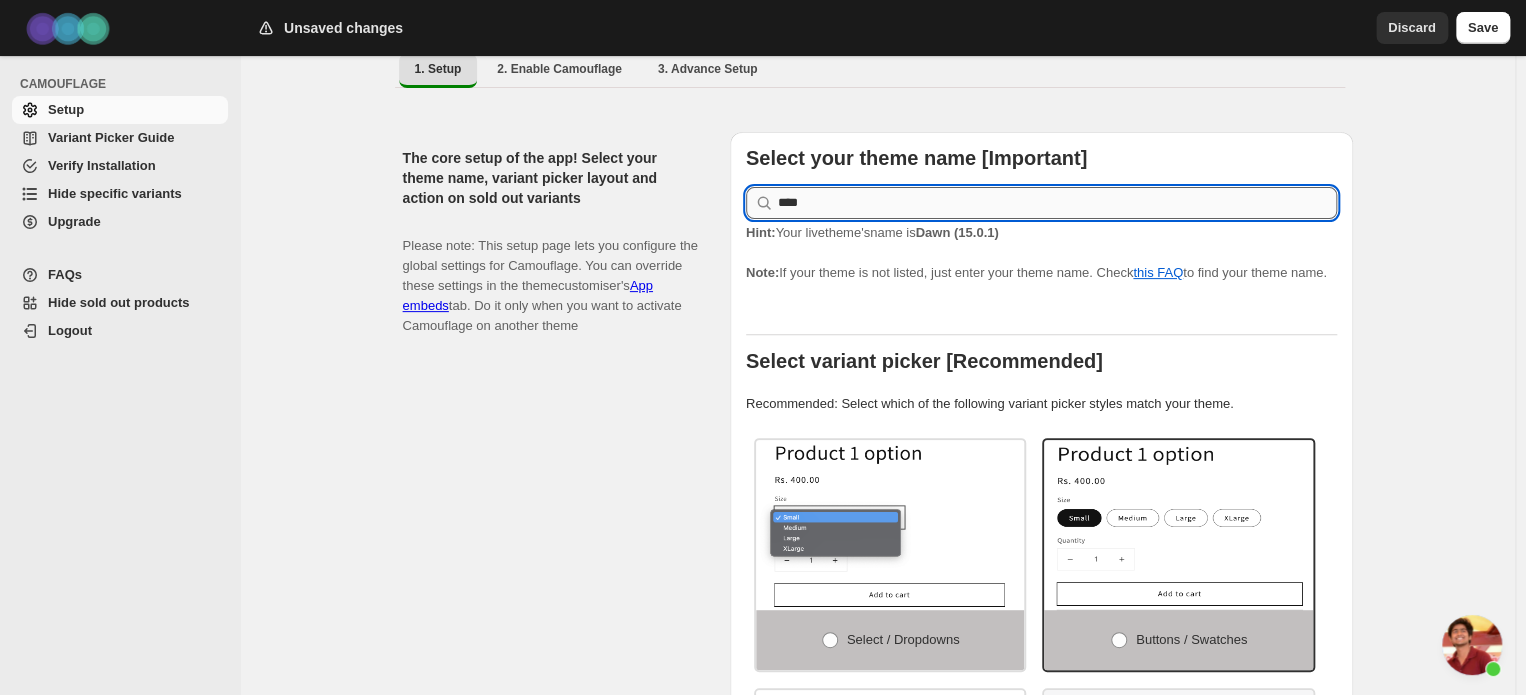 click on "****" at bounding box center [1057, 203] 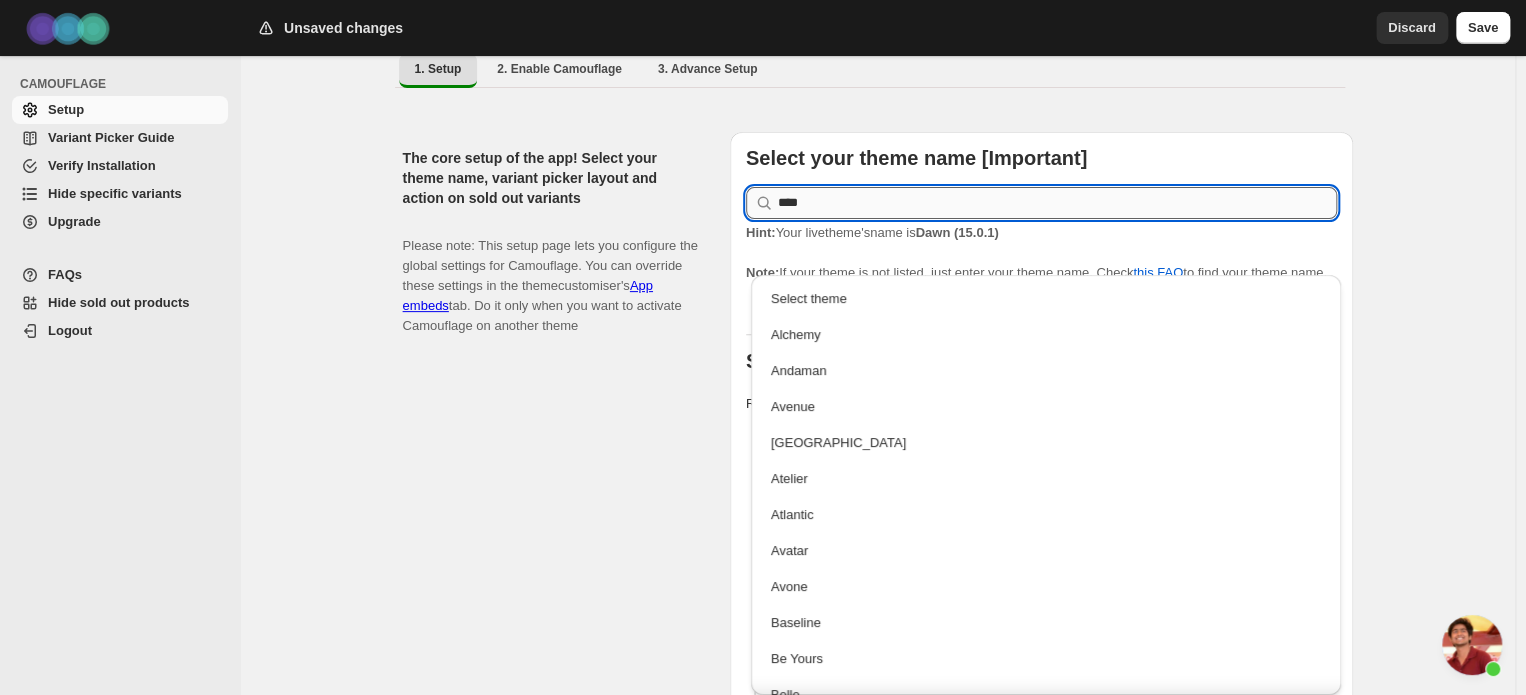 scroll, scrollTop: 658, scrollLeft: 0, axis: vertical 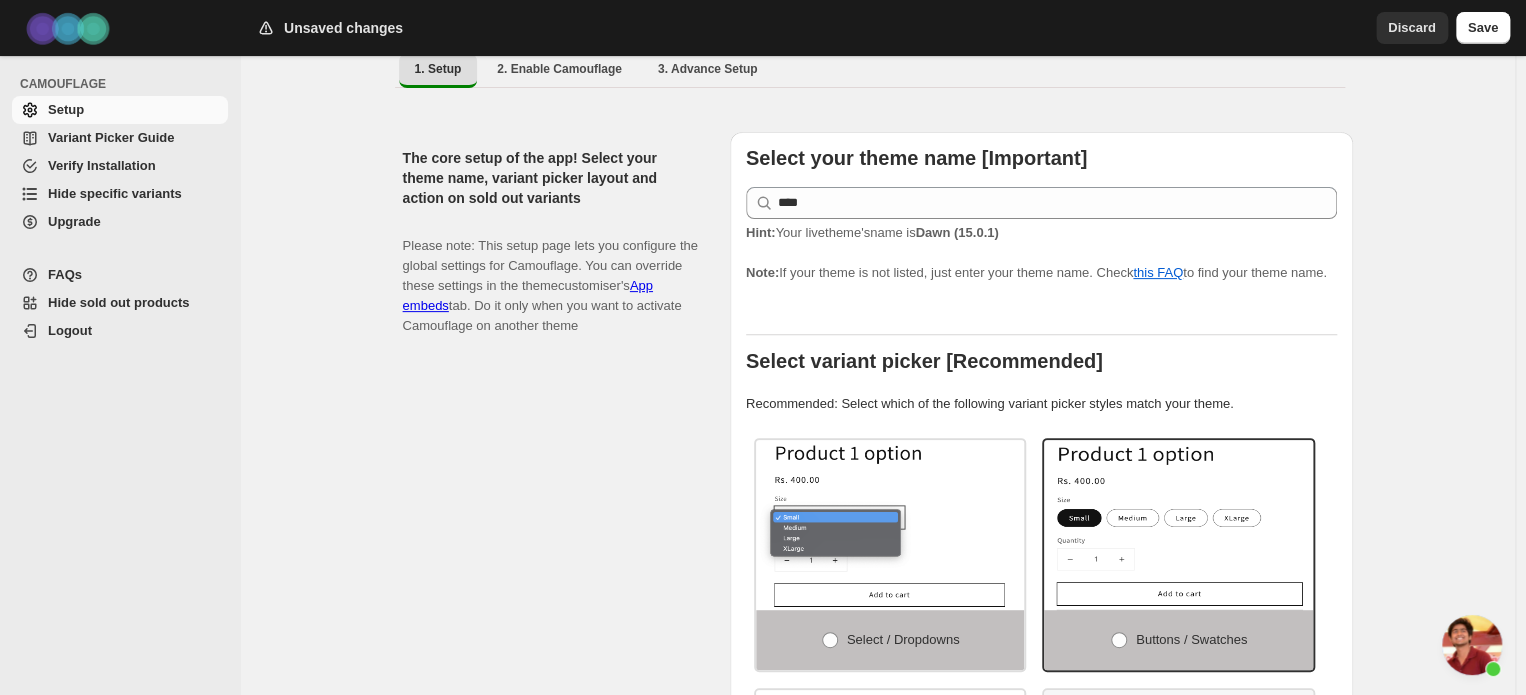 click on "If Camouflage is not working for your theme, please read  FAQs  and  Variant Picker Guide  or reach out to us via chat or email:  raj@codecrux.dev 1. Setup 2. Enable Camouflage 3. Advance Setup More views 1. Setup 2. Enable Camouflage 3. Advance Setup More views The core setup of the app! Select your theme name, variant picker layout and action on sold out variants Please note: This setup page lets you configure the global settings for Camouflage. You can override these settings in the theme  customiser's  App embeds  tab. Do it only when you want to activate Camouflage on another theme Select your theme name [Important] **** Hint:  Your live  theme's  name is  Dawn   (15.0.1)   Note:  If your theme is not listed, just enter your theme name. Check  this FAQ  to find your theme name. Select variant picker [Recommended] Recommended: Select which of the following variant picker styles match your theme. Select / Dropdowns Buttons / Swatches Swatch and Dropdowns both Detect Automatically Note: Hide Strike-through" at bounding box center (877, 1016) 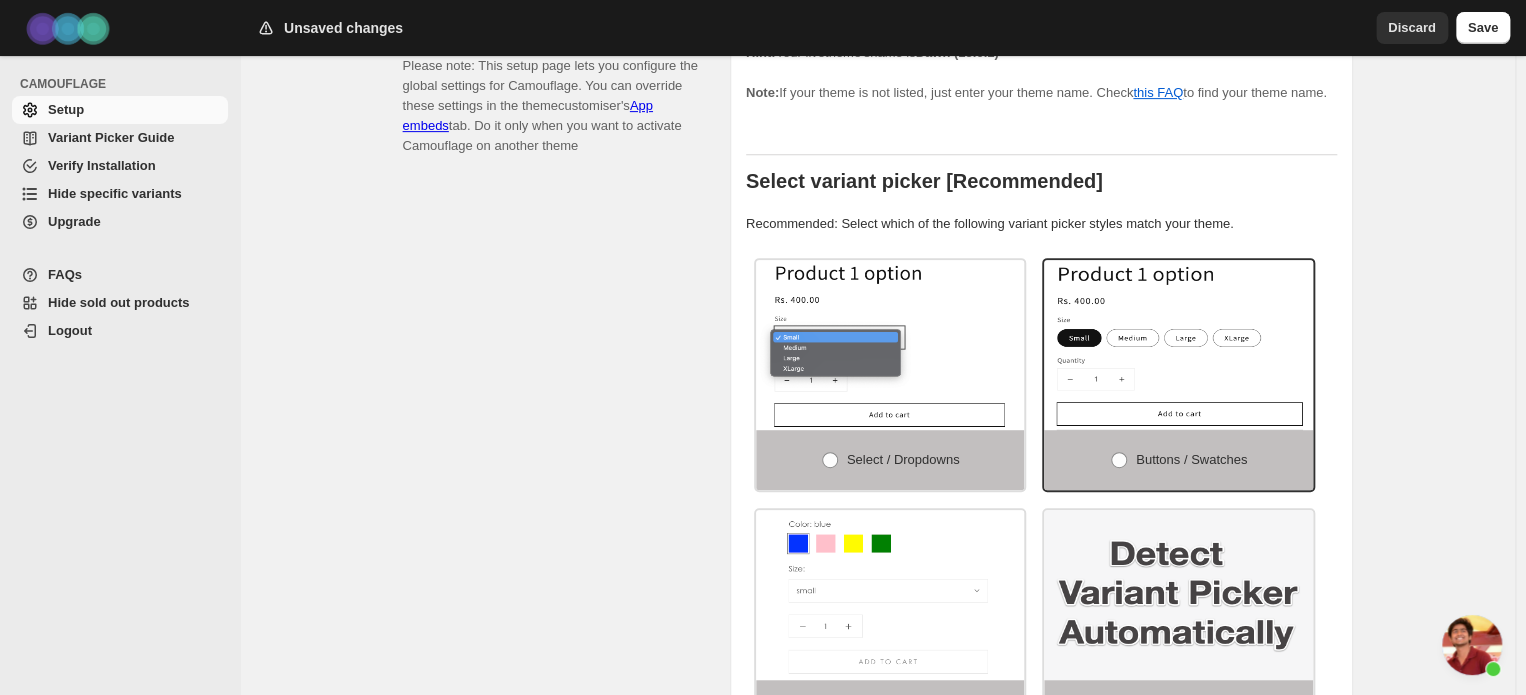 scroll, scrollTop: 360, scrollLeft: 0, axis: vertical 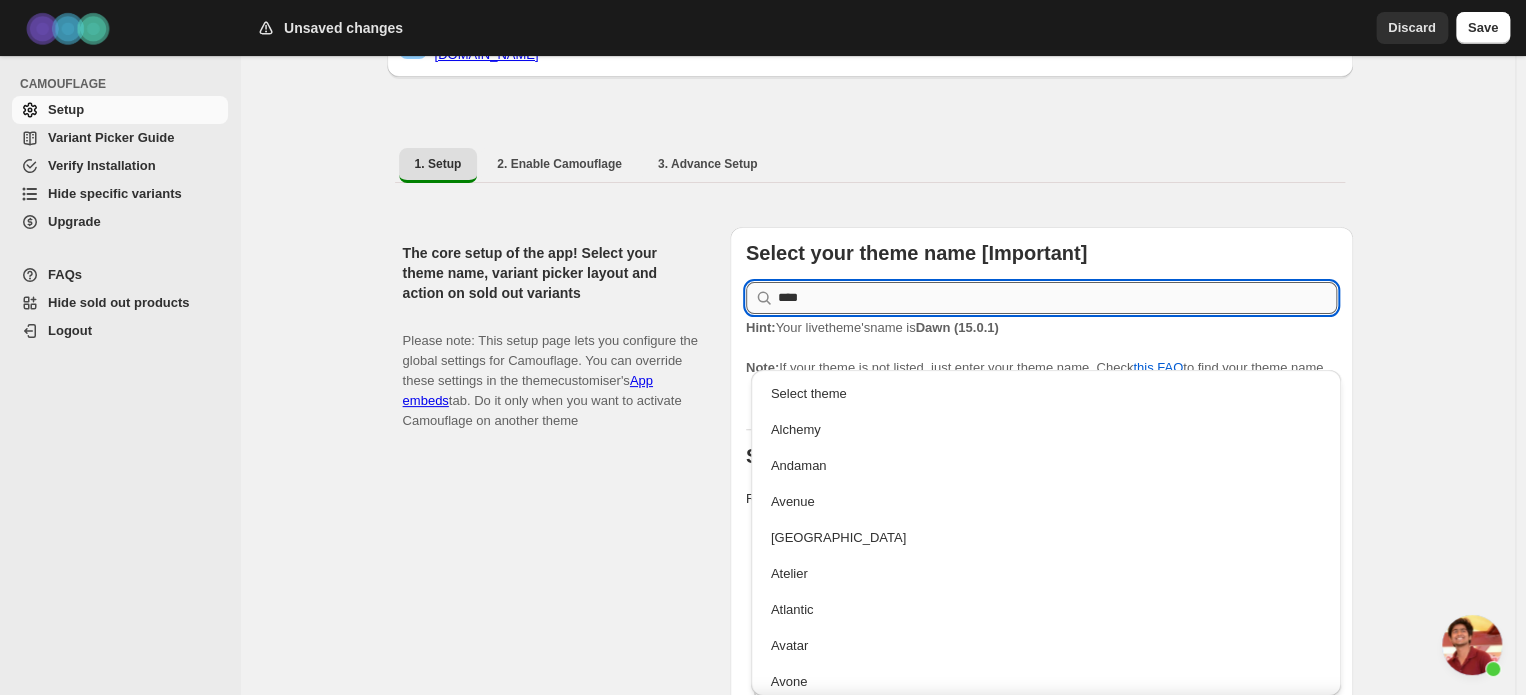 drag, startPoint x: 912, startPoint y: 291, endPoint x: 784, endPoint y: 295, distance: 128.06248 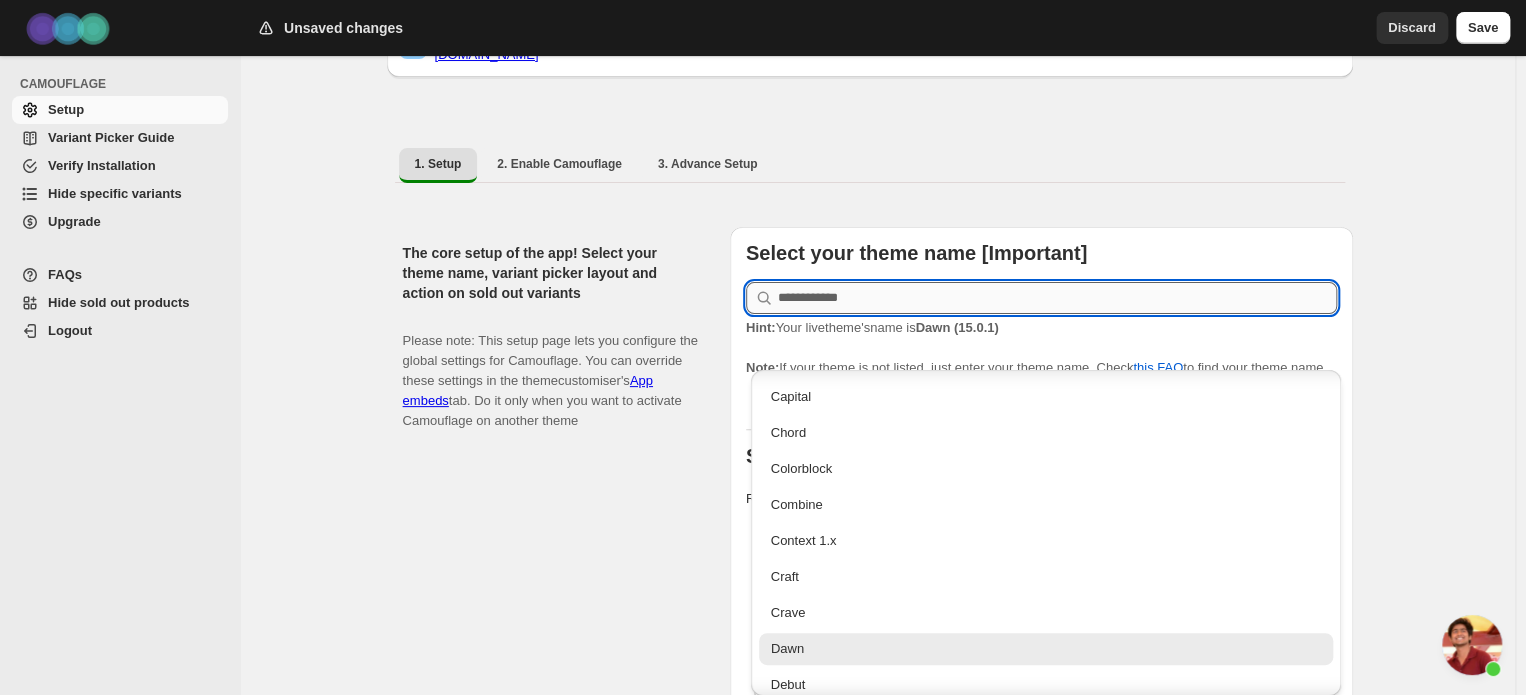 paste 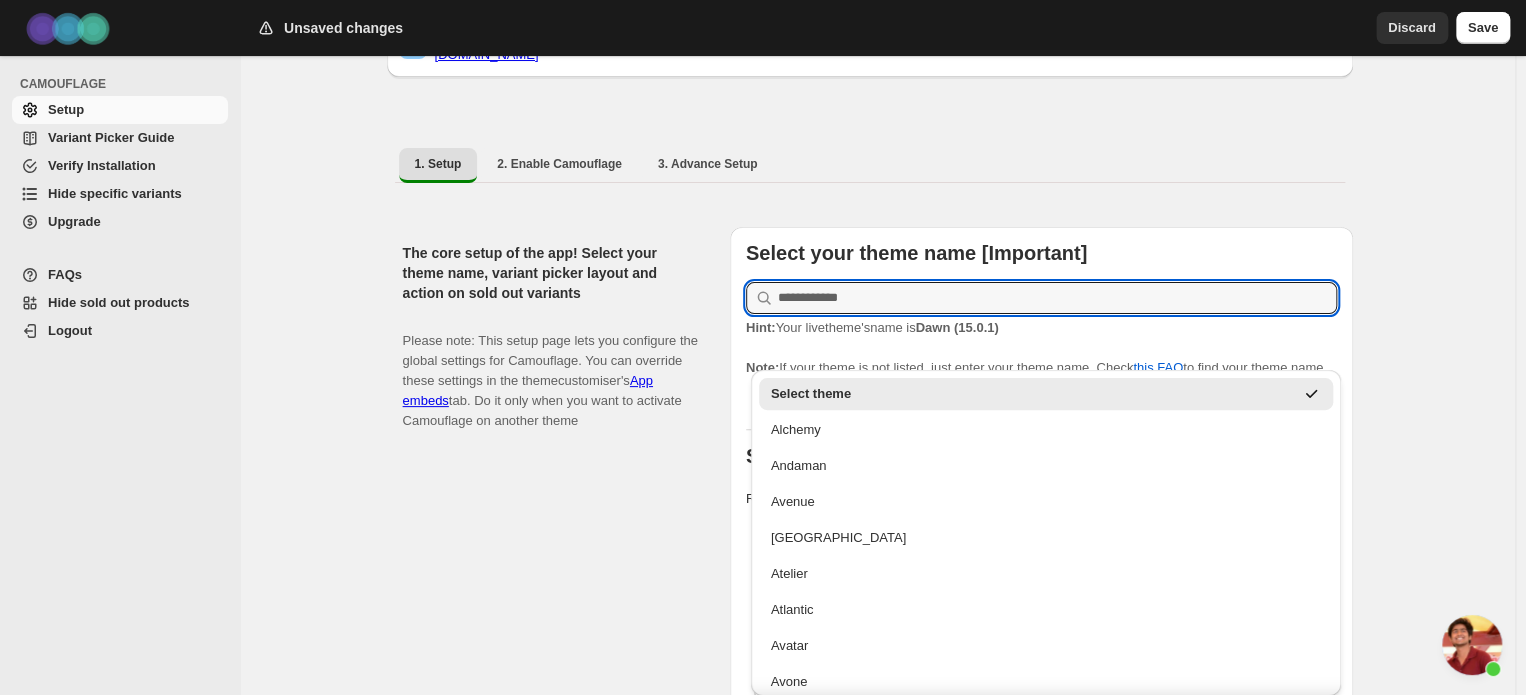 paste on "**********" 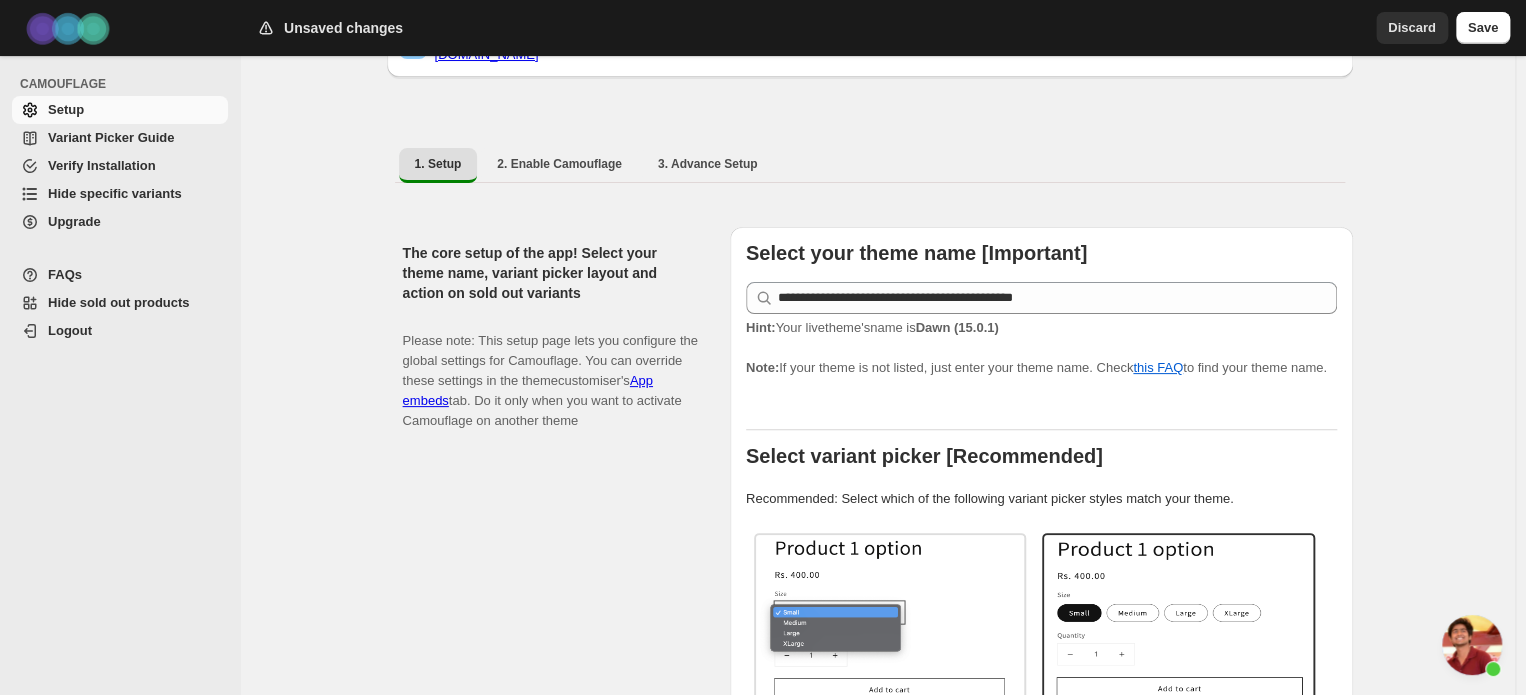 click on "**********" at bounding box center (877, 1111) 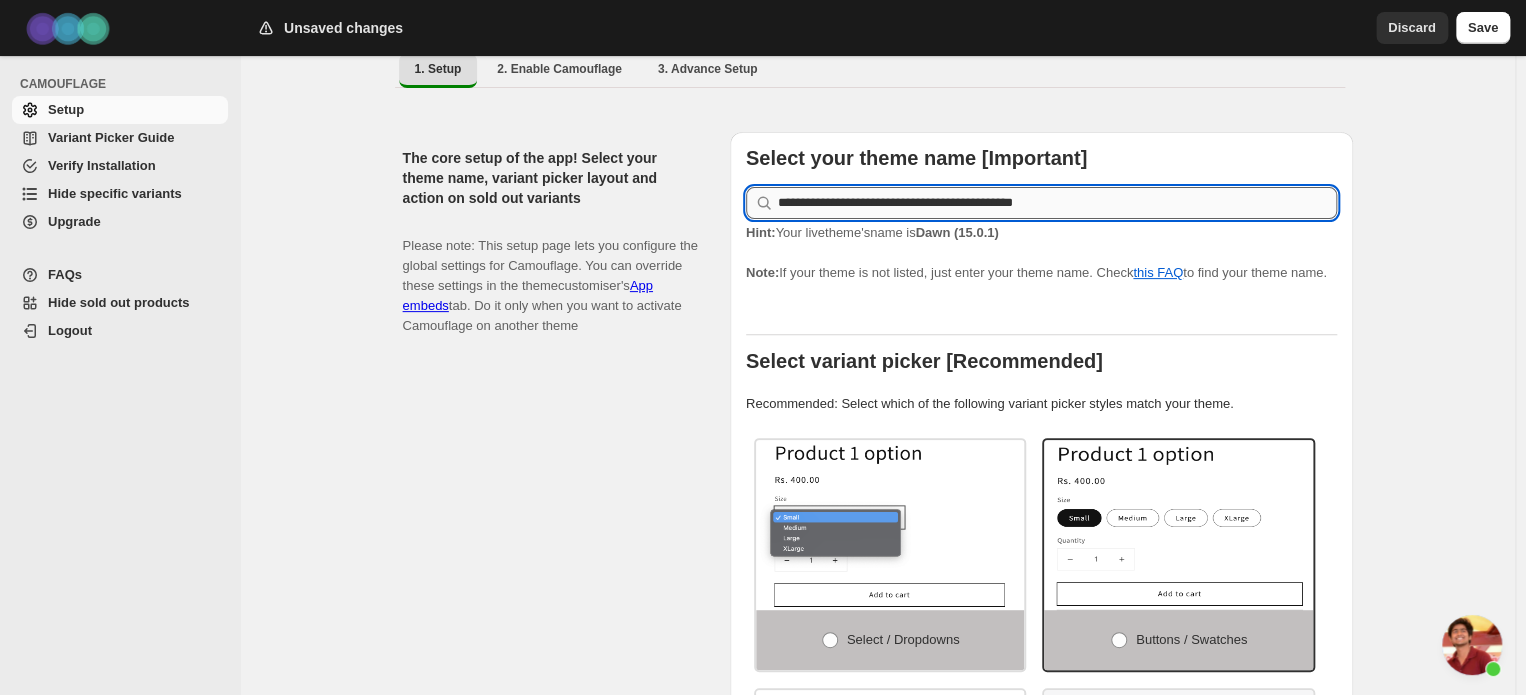click on "**********" at bounding box center (1057, 203) 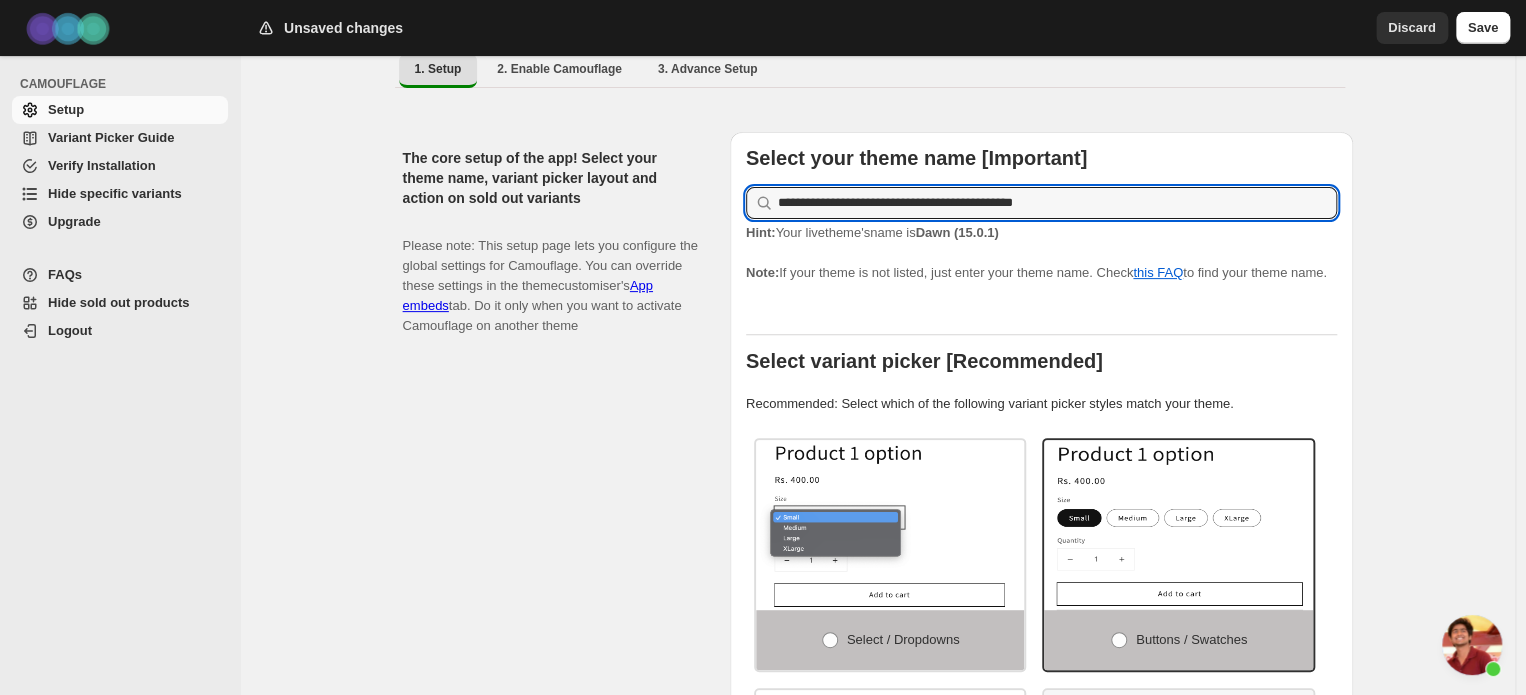 click on "Hint:  Your live  theme's  name is  Dawn   (15.0.1)   Note:  If your theme is not listed, just enter your theme name. Check  this FAQ  to find your theme name." at bounding box center [1041, 253] 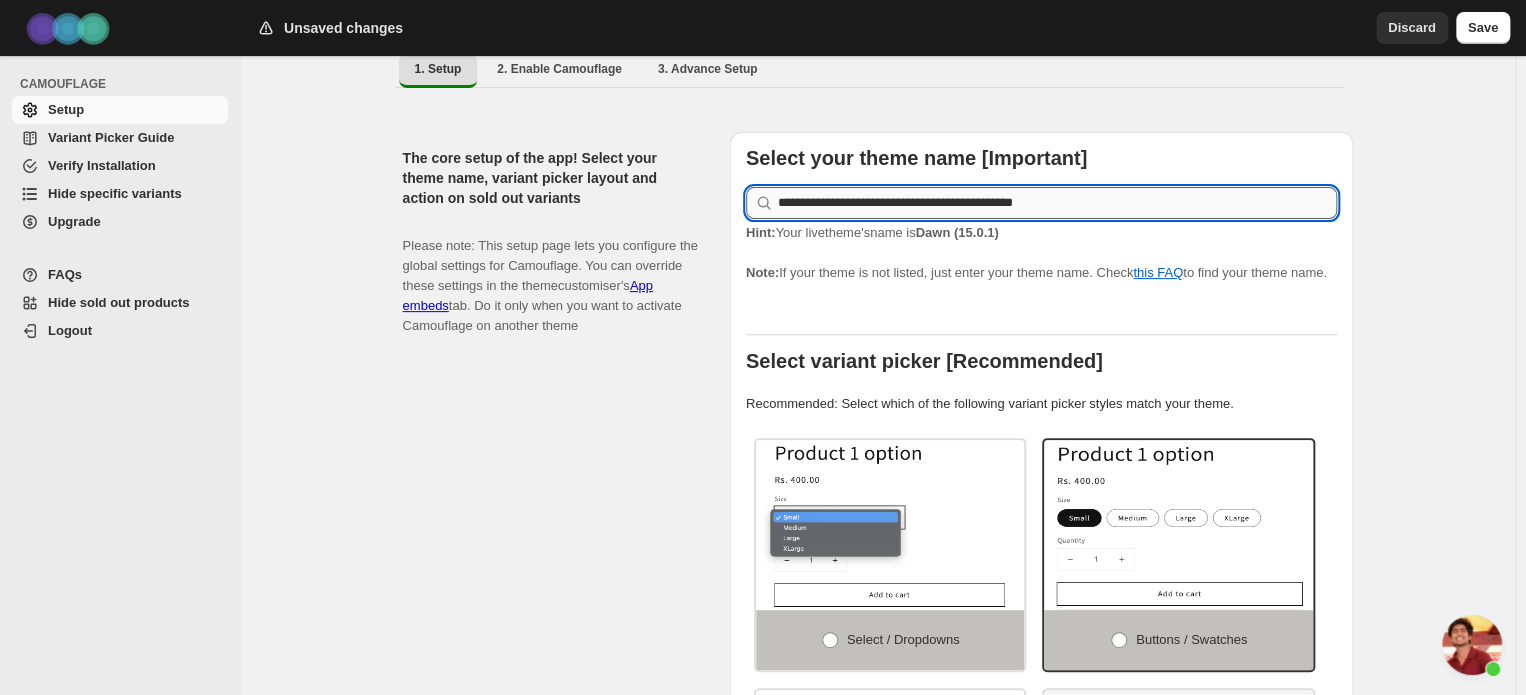 click on "**********" at bounding box center (1057, 203) 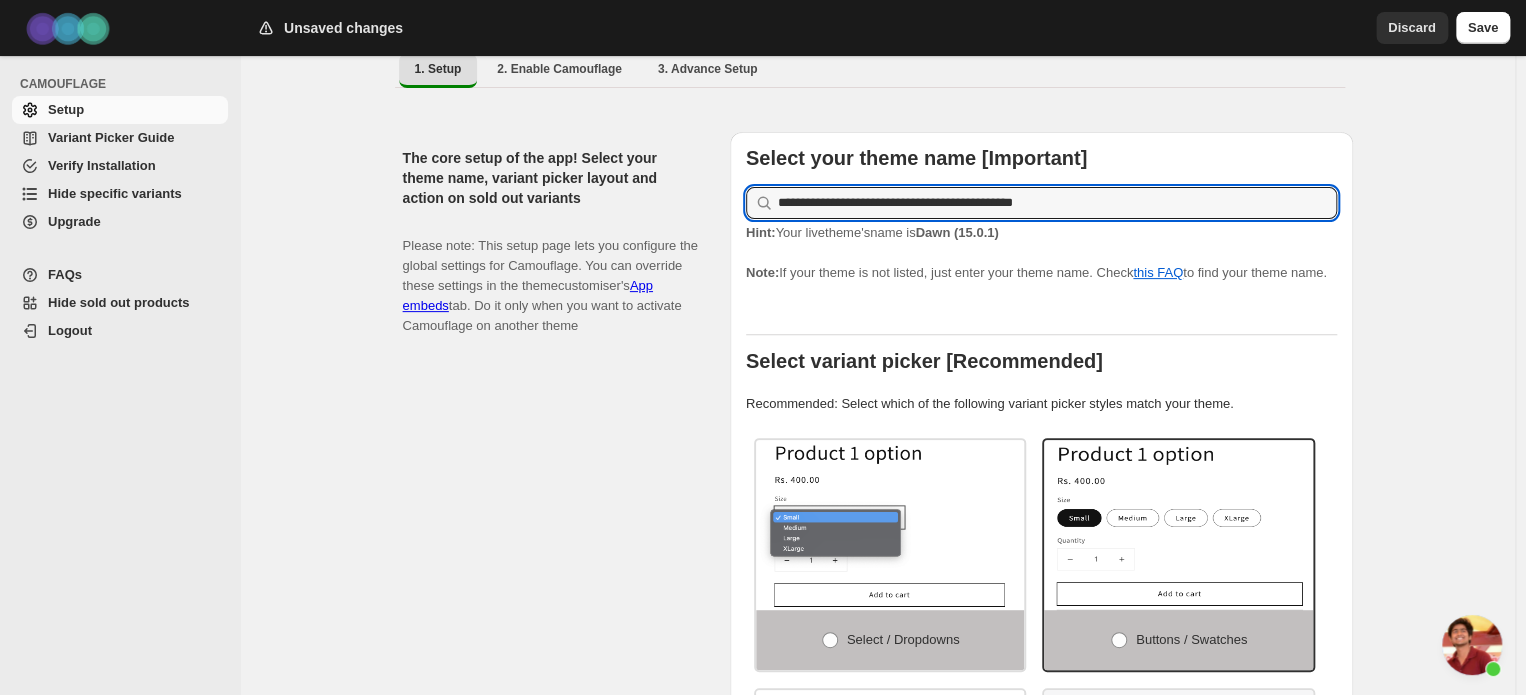 drag, startPoint x: 1090, startPoint y: 188, endPoint x: 741, endPoint y: 188, distance: 349 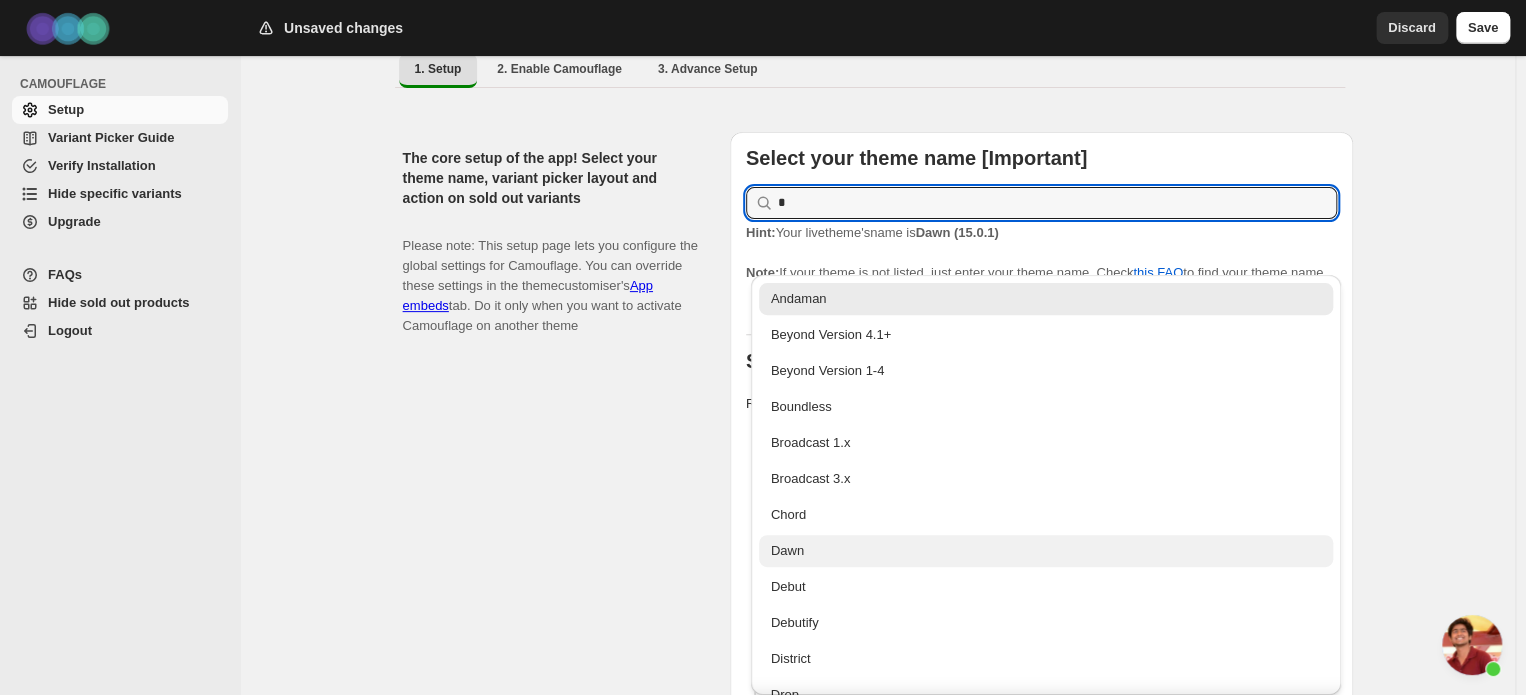 click on "Dawn" at bounding box center (1046, 551) 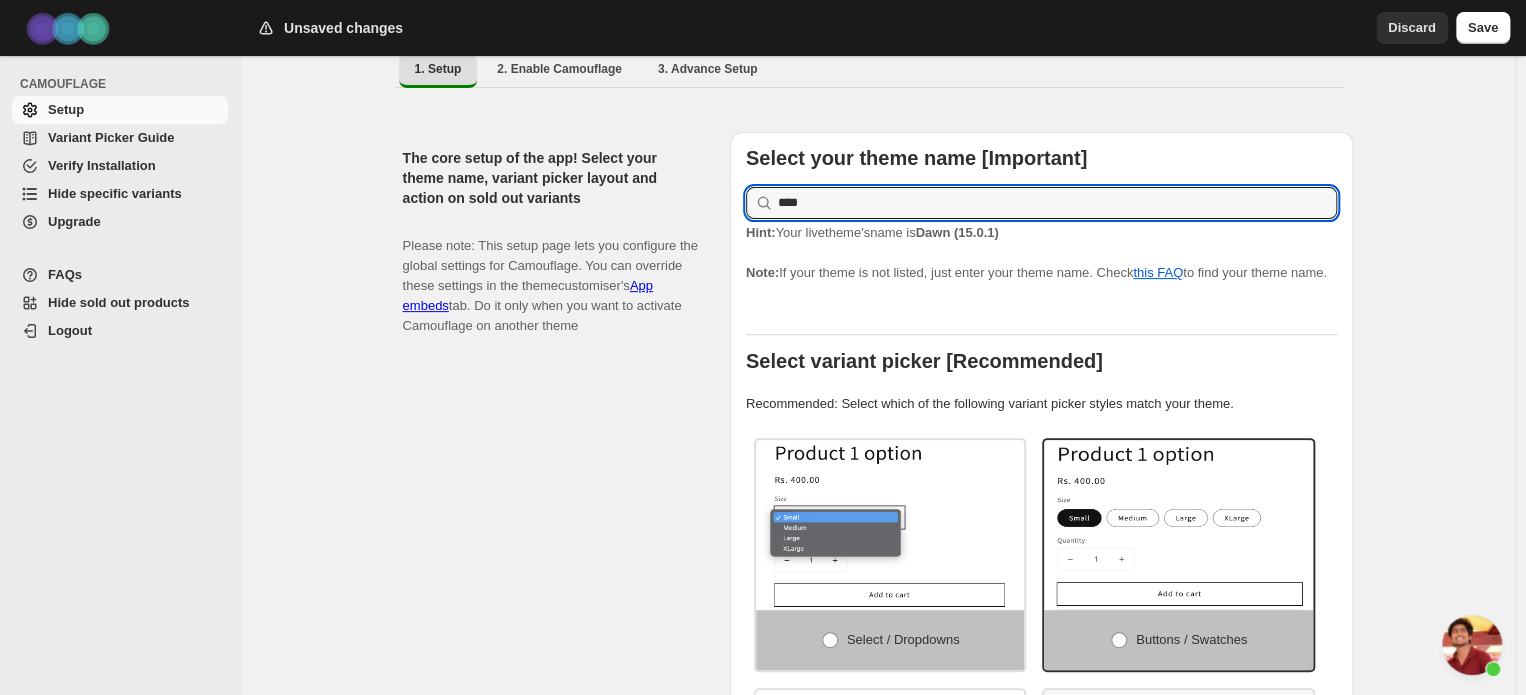 type on "****" 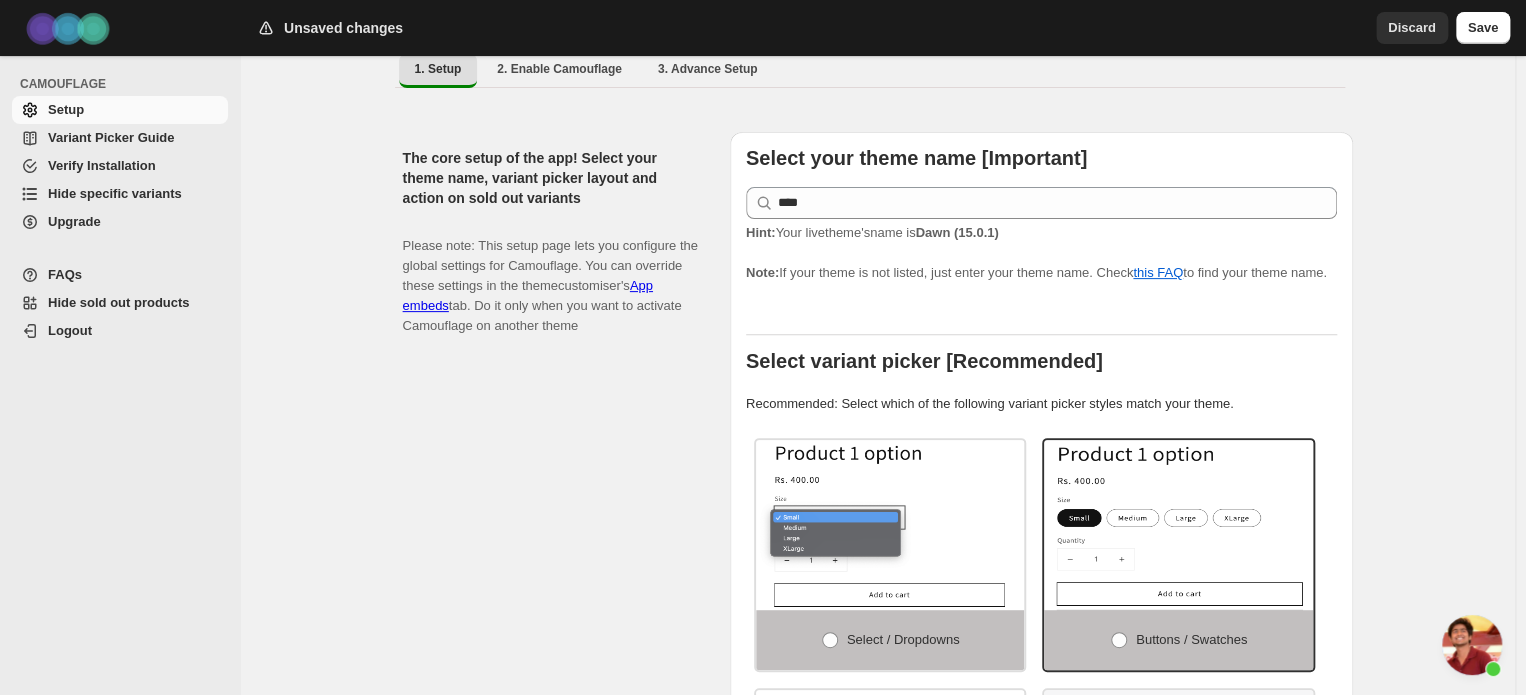 click on "If Camouflage is not working for your theme, please read  FAQs  and  Variant Picker Guide  or reach out to us via chat or email:  raj@codecrux.dev 1. Setup 2. Enable Camouflage 3. Advance Setup More views 1. Setup 2. Enable Camouflage 3. Advance Setup More views The core setup of the app! Select your theme name, variant picker layout and action on sold out variants Please note: This setup page lets you configure the global settings for Camouflage. You can override these settings in the theme  customiser's  App embeds  tab. Do it only when you want to activate Camouflage on another theme Select your theme name [Important] **** Hint:  Your live  theme's  name is  Dawn   (15.0.1)   Note:  If your theme is not listed, just enter your theme name. Check  this FAQ  to find your theme name. Select variant picker [Recommended] Recommended: Select which of the following variant picker styles match your theme. Select / Dropdowns Buttons / Swatches Swatch and Dropdowns both Detect Automatically Note: Hide Strike-through" at bounding box center (877, 1016) 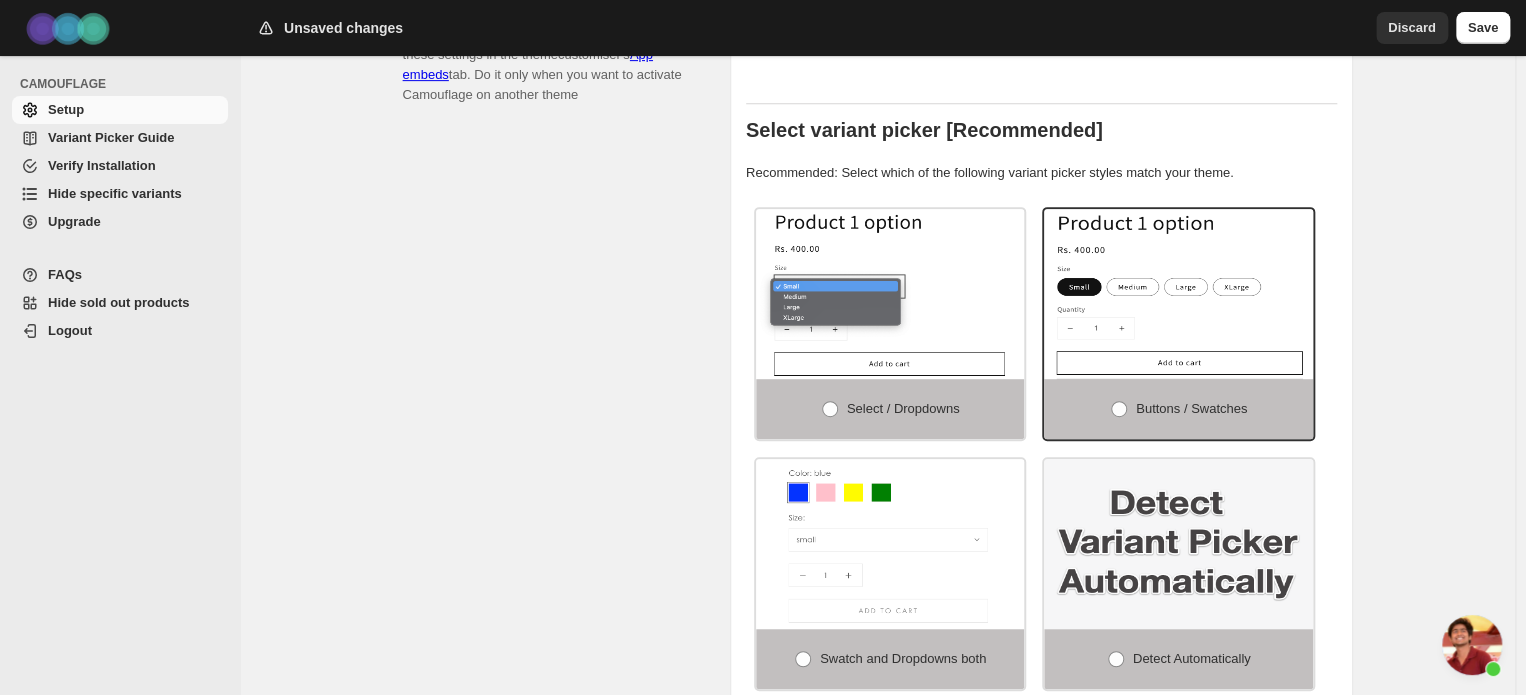 scroll, scrollTop: 414, scrollLeft: 0, axis: vertical 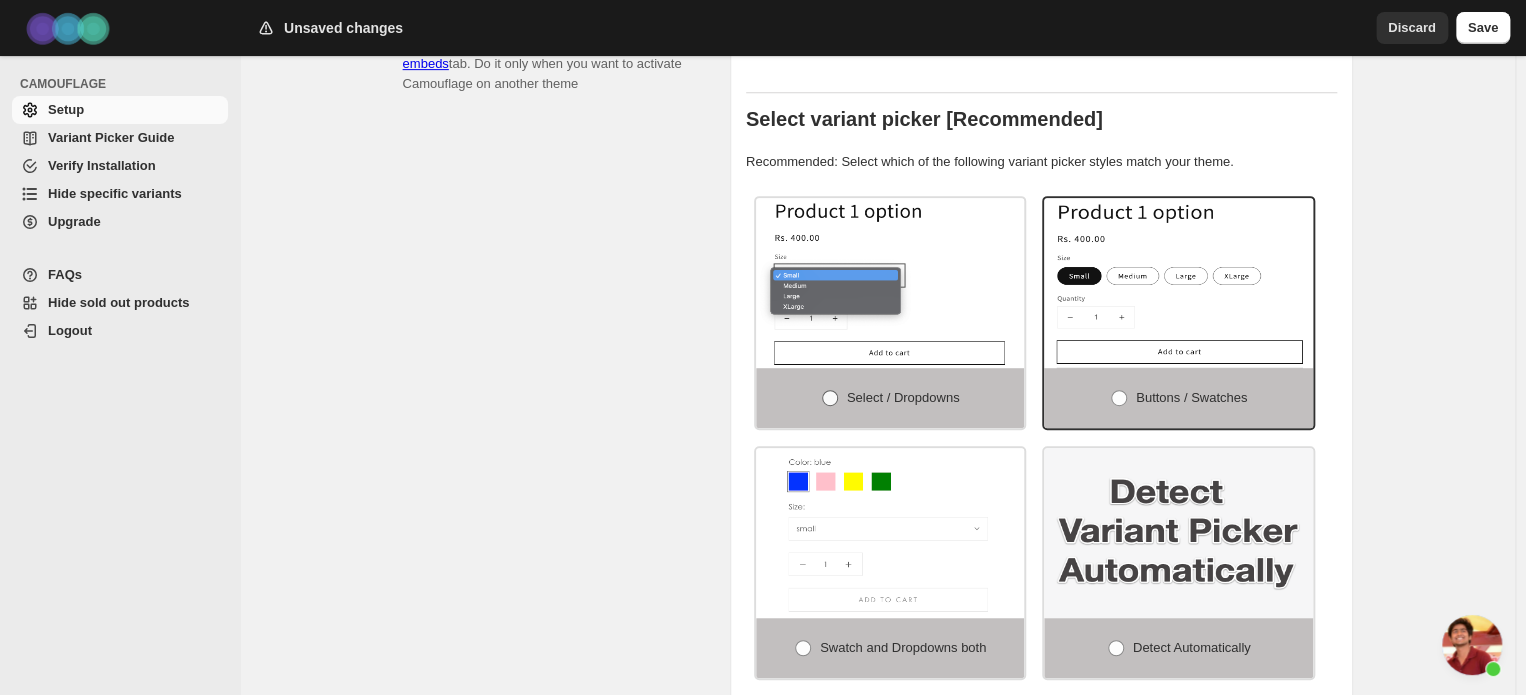 click on "Select / Dropdowns" at bounding box center [890, 398] 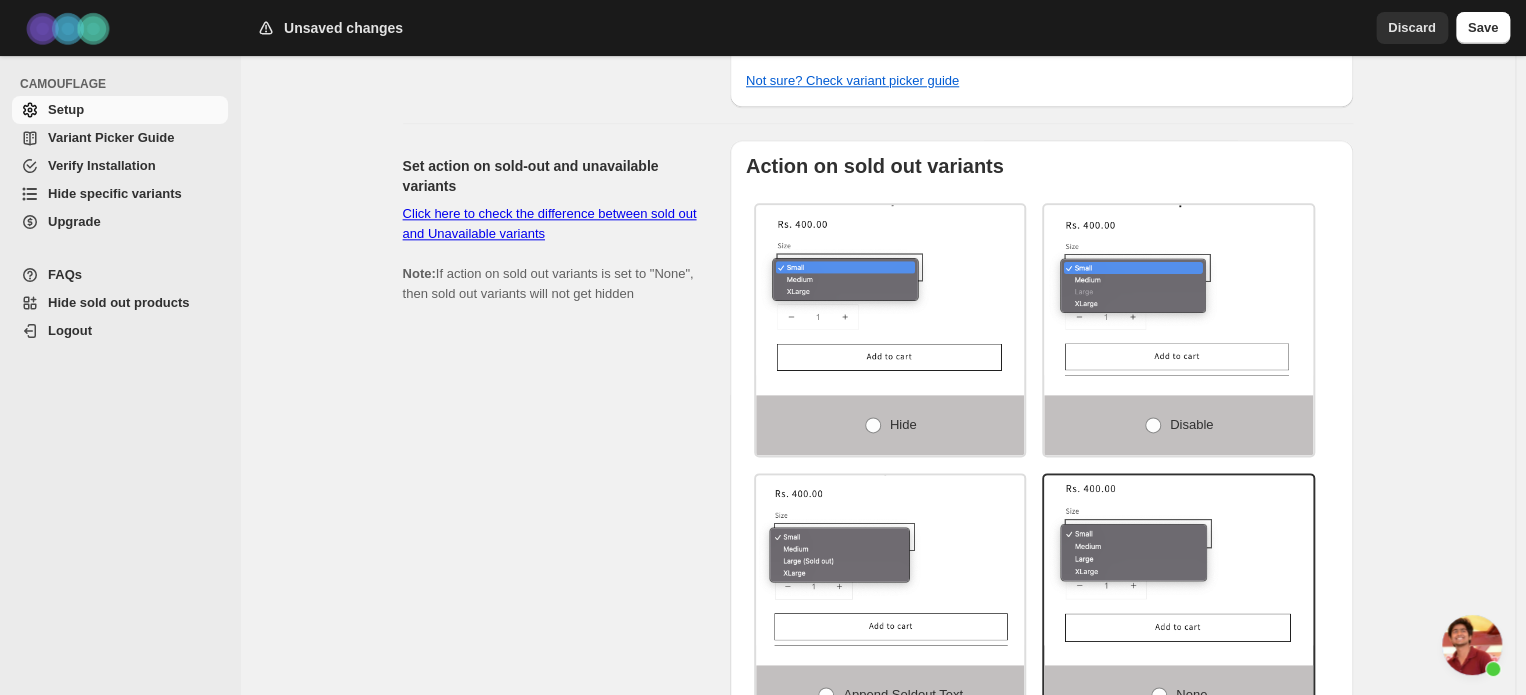 scroll, scrollTop: 1000, scrollLeft: 0, axis: vertical 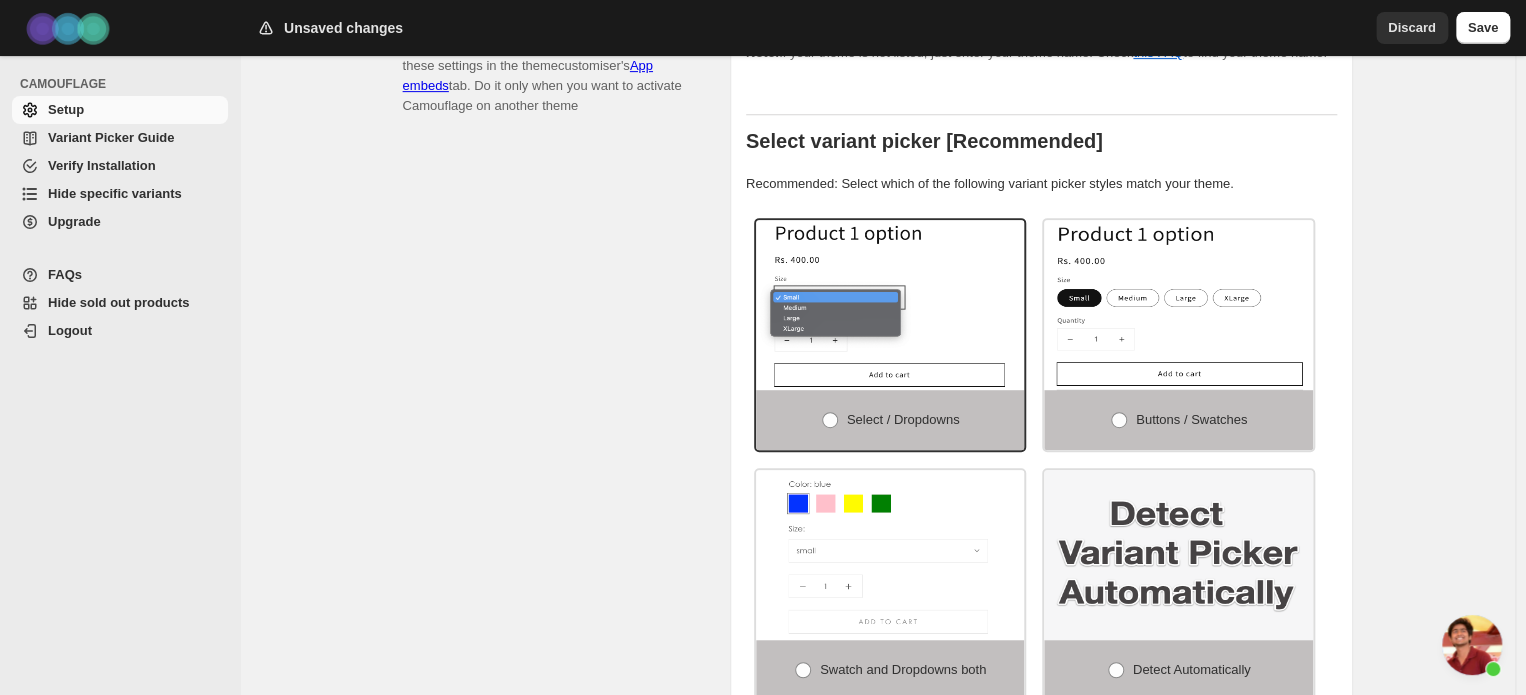click at bounding box center [1178, 555] 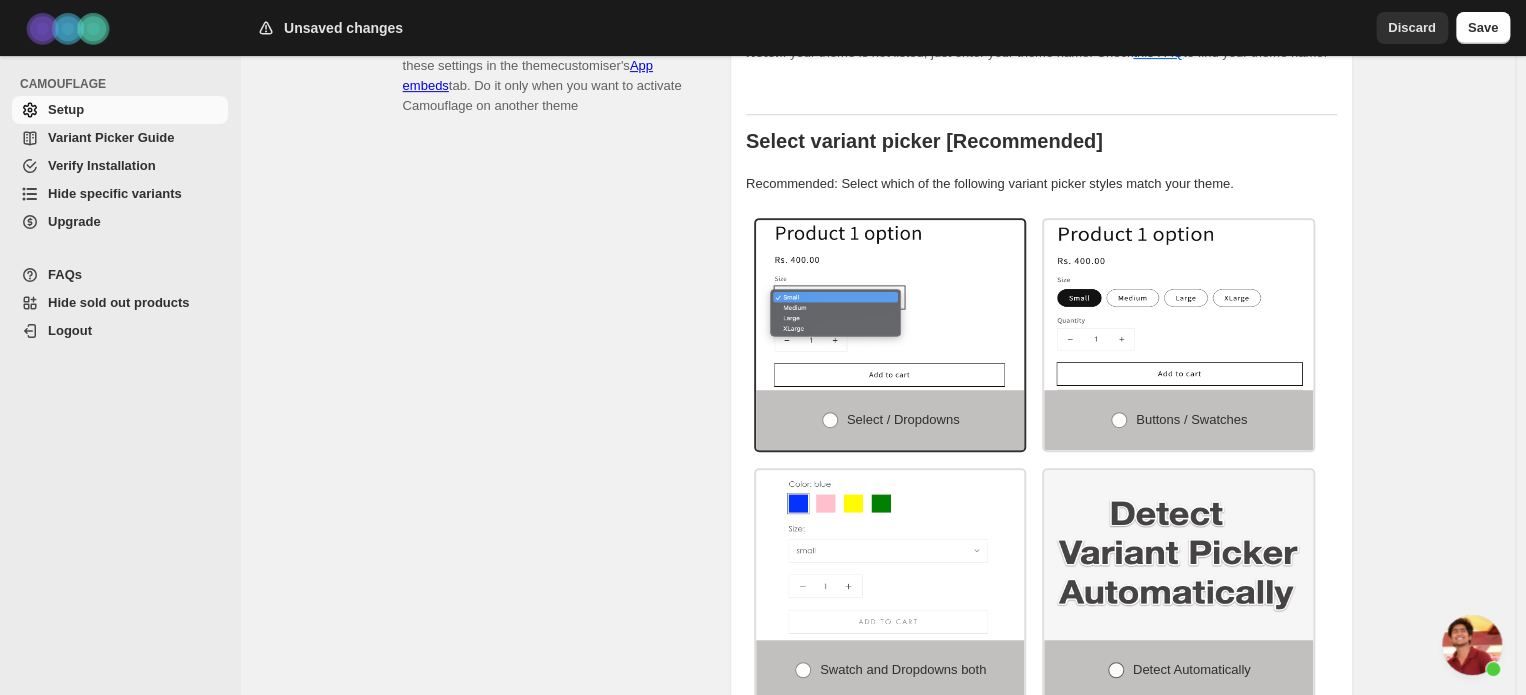 click on "Detect Automatically" at bounding box center [1192, 669] 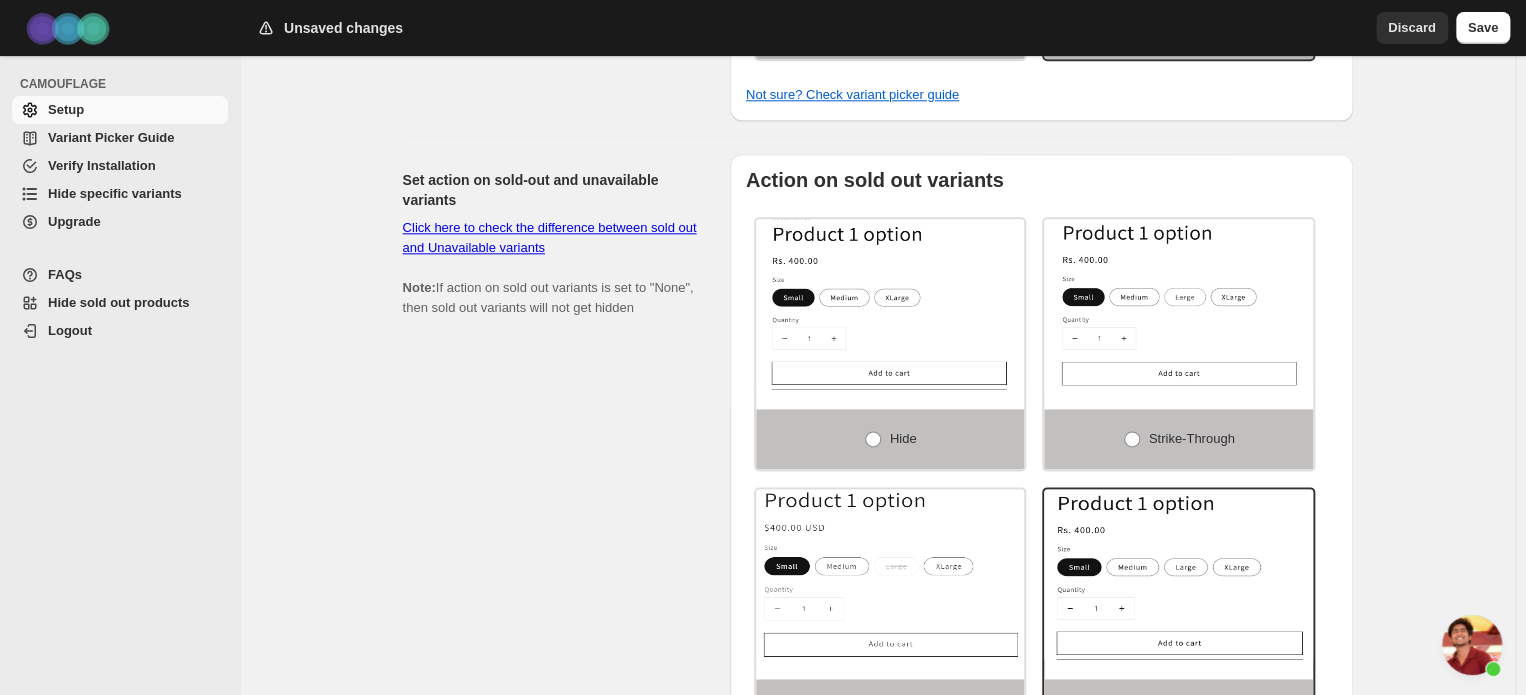scroll, scrollTop: 1030, scrollLeft: 0, axis: vertical 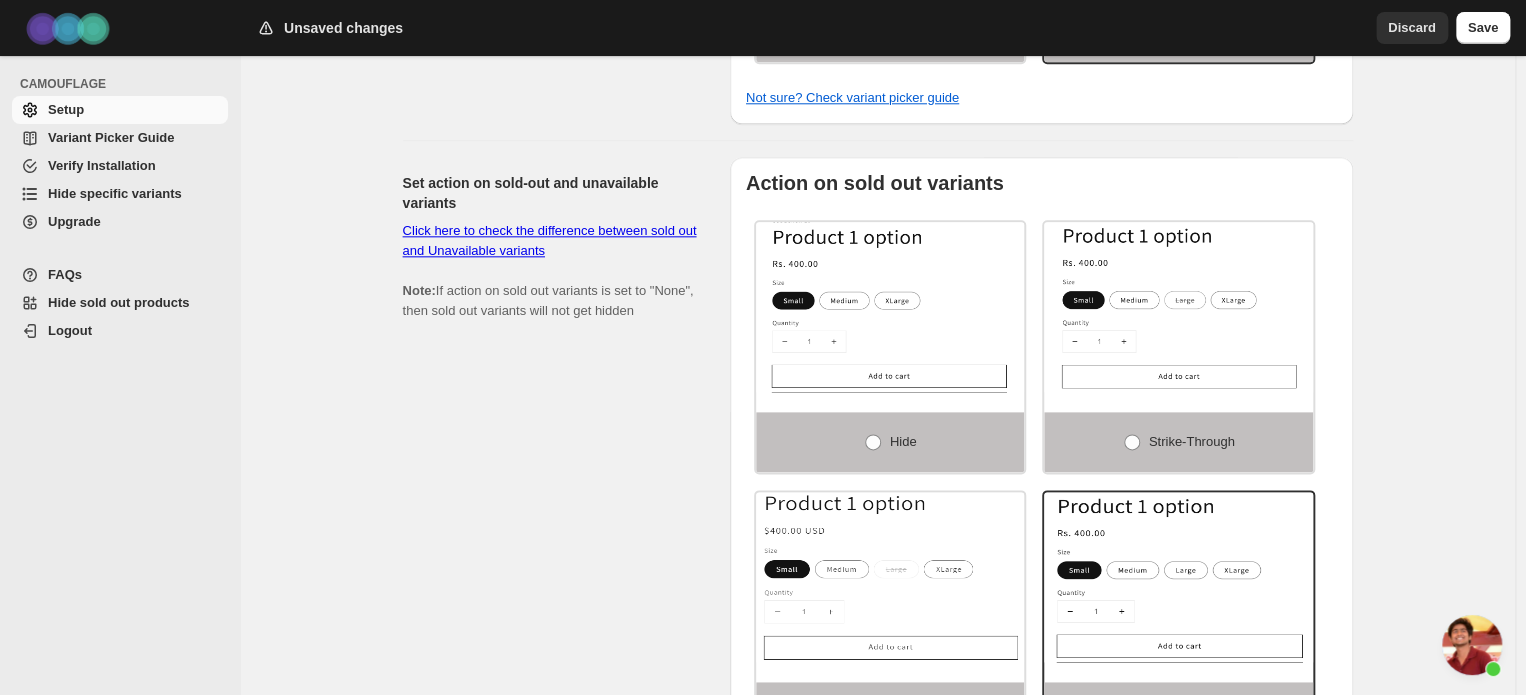 click on "Click here to check the difference between sold out and Unavailable variants" at bounding box center [550, 240] 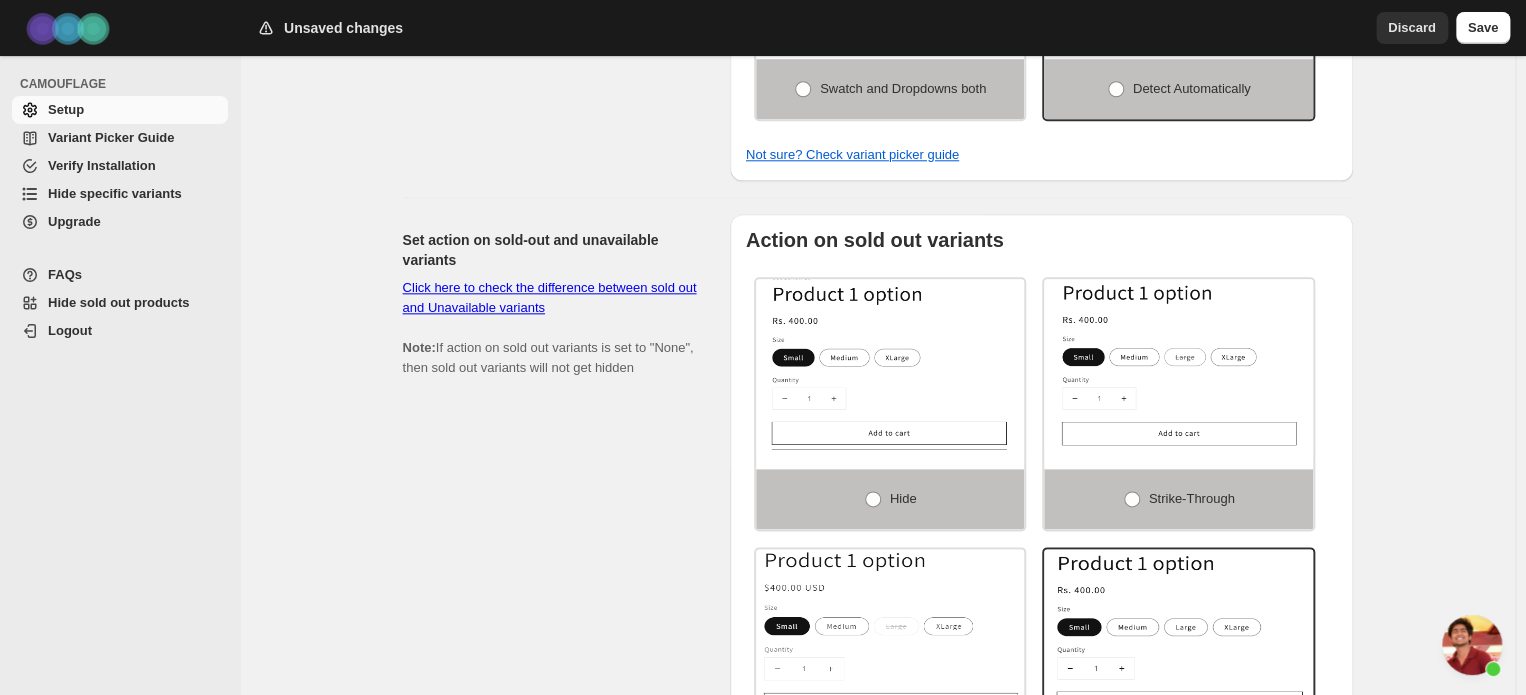 scroll, scrollTop: 981, scrollLeft: 0, axis: vertical 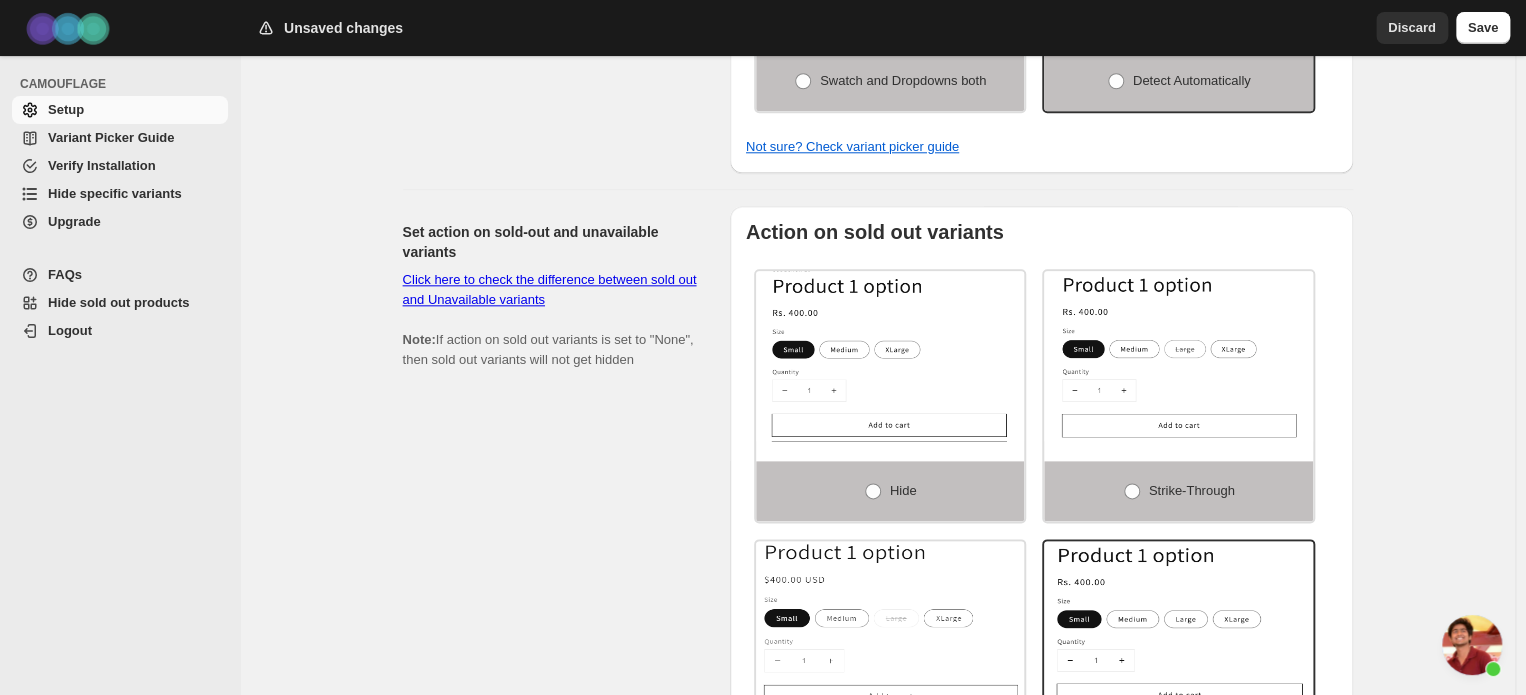 click at bounding box center [1472, 645] 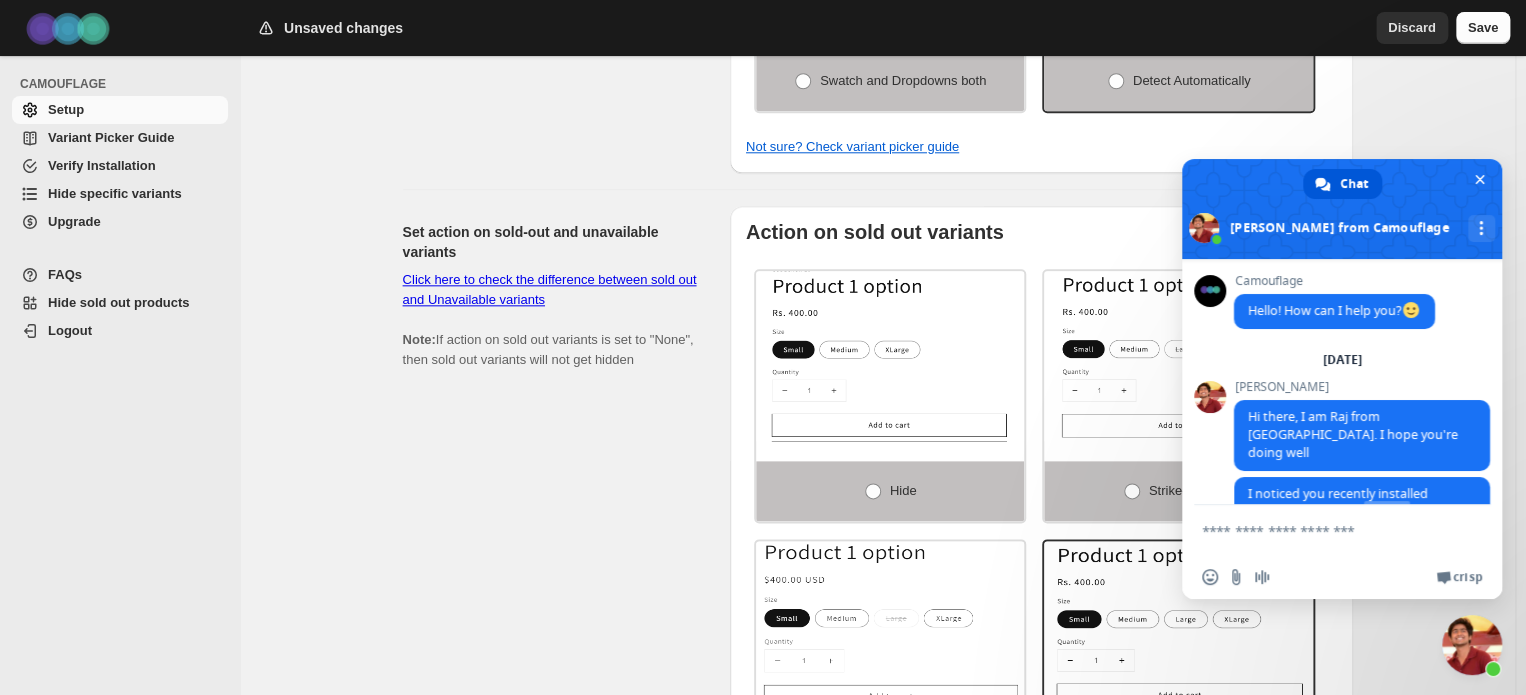 scroll, scrollTop: 88, scrollLeft: 0, axis: vertical 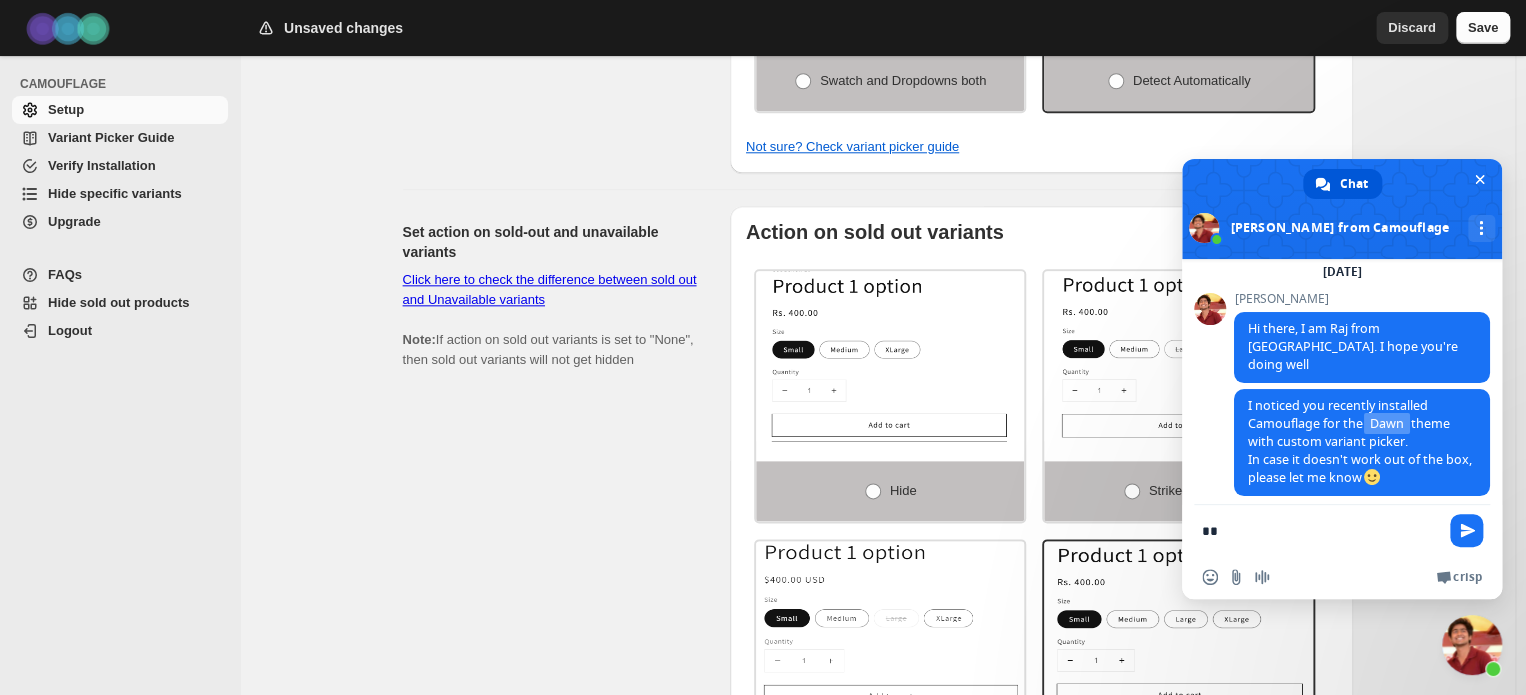 type on "*" 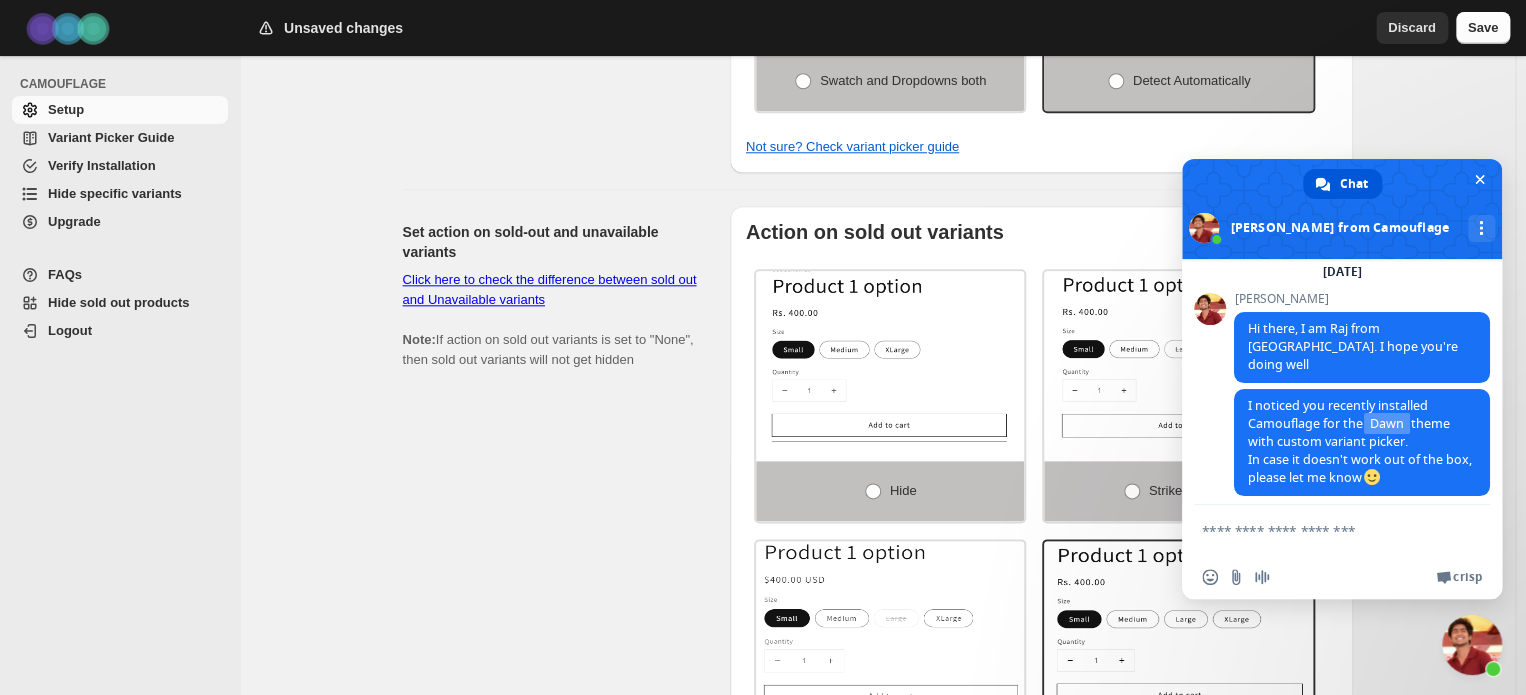 type on "*" 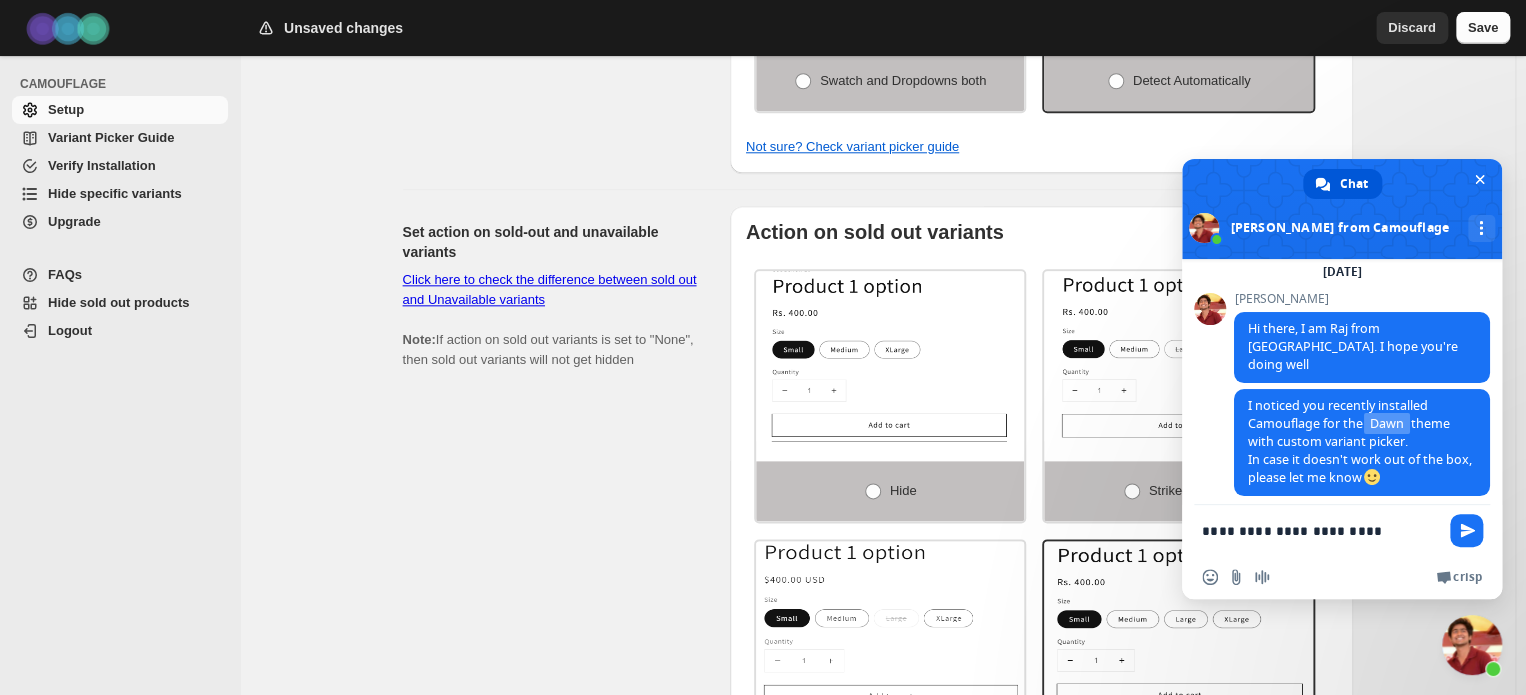 type on "**********" 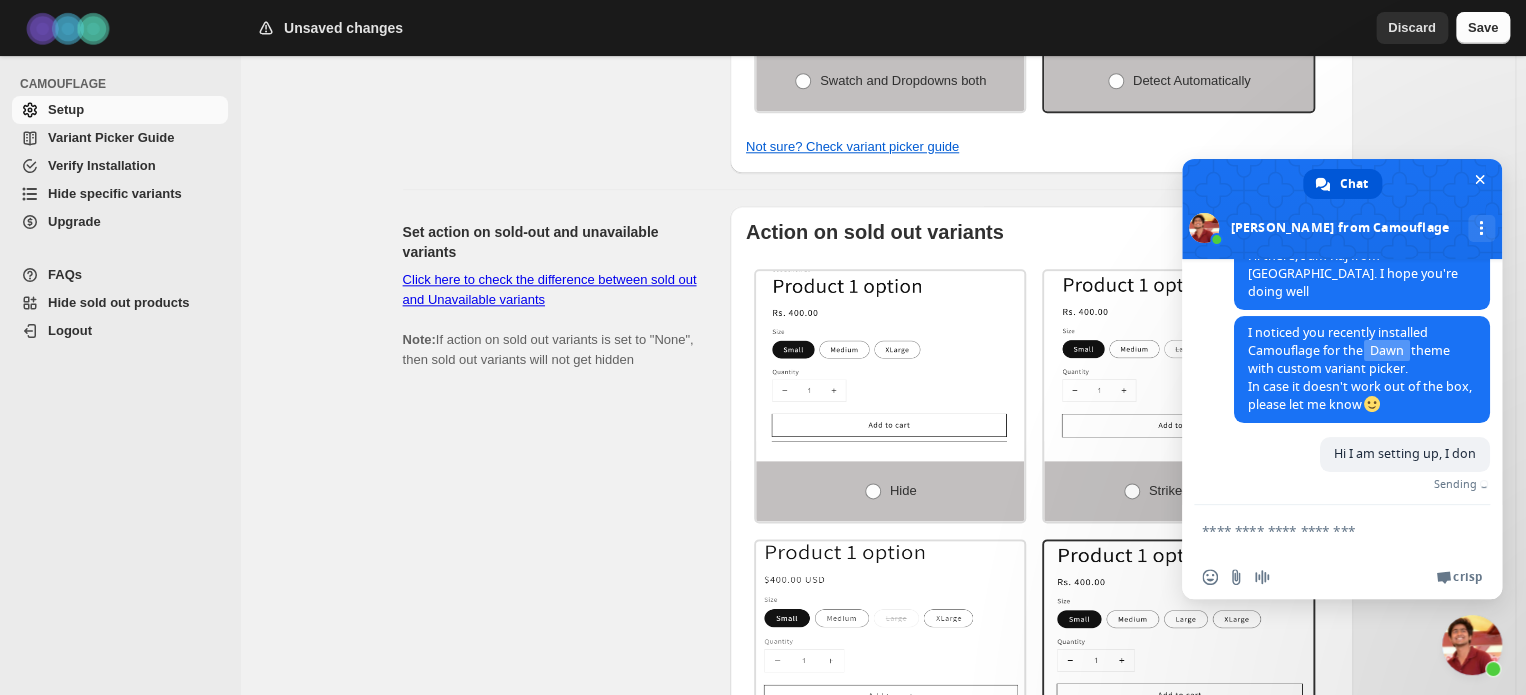 type on "*" 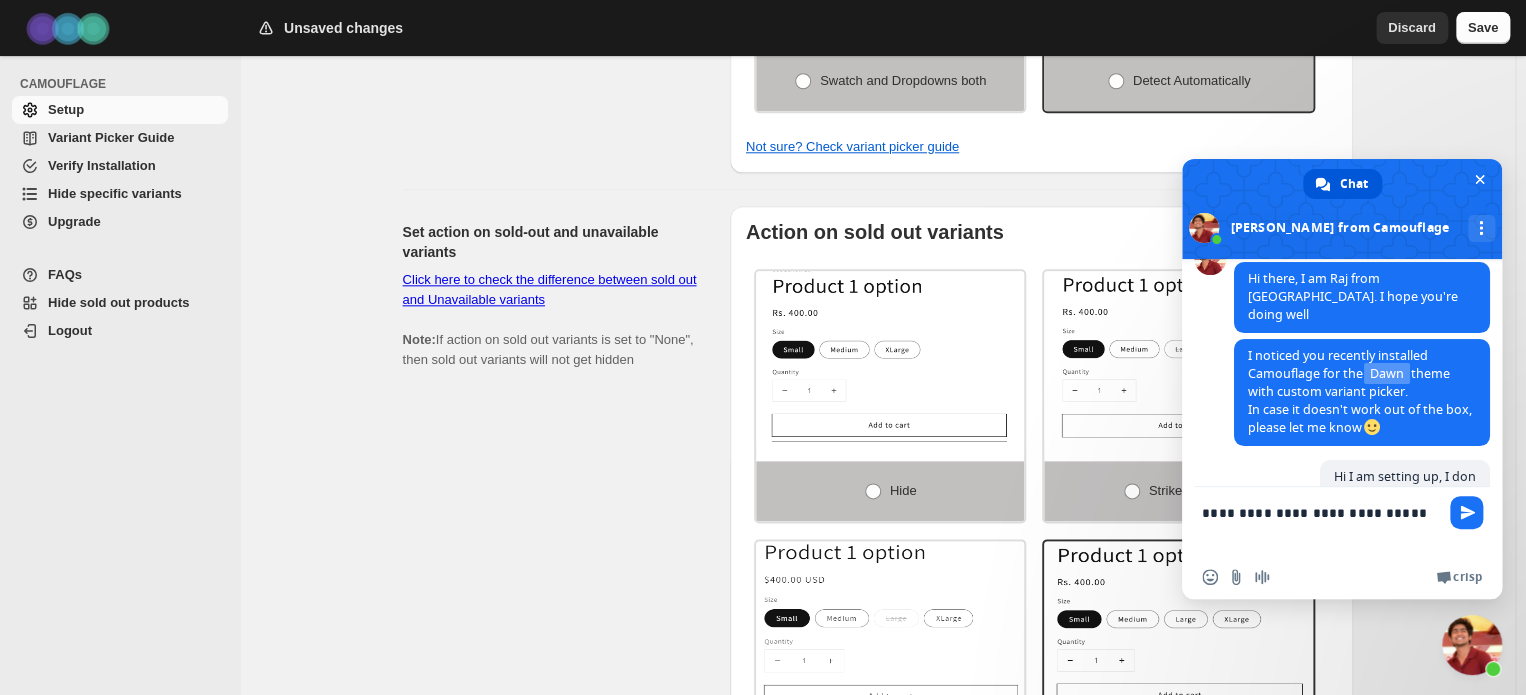 scroll, scrollTop: 156, scrollLeft: 0, axis: vertical 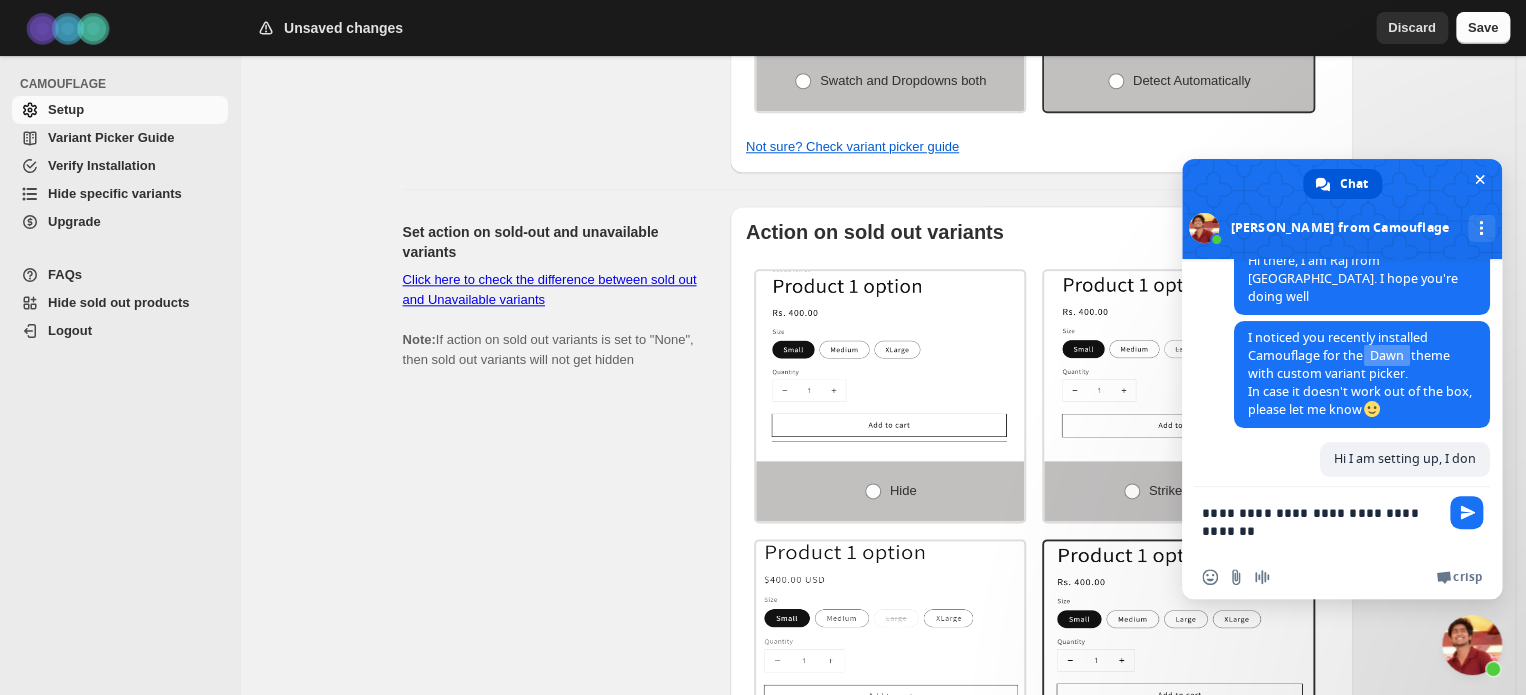 type on "**********" 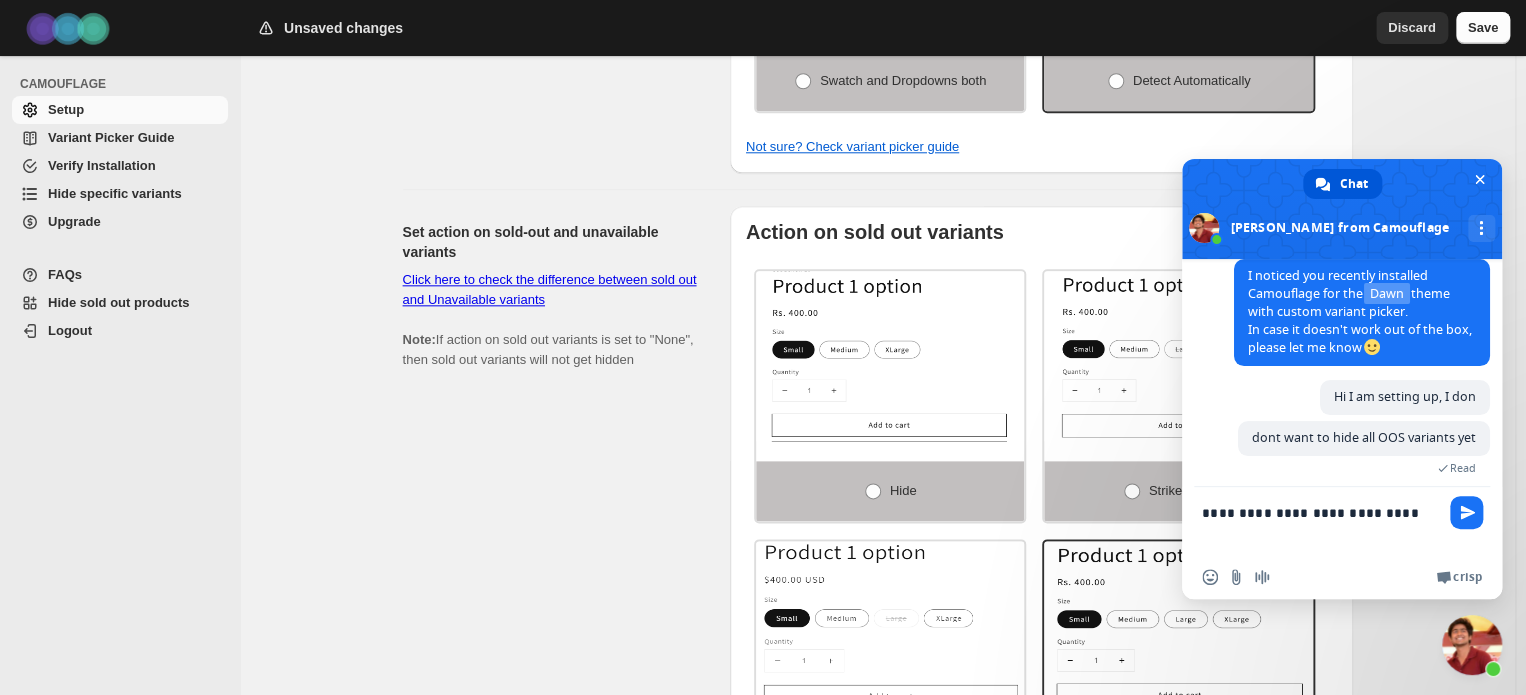 scroll, scrollTop: 230, scrollLeft: 0, axis: vertical 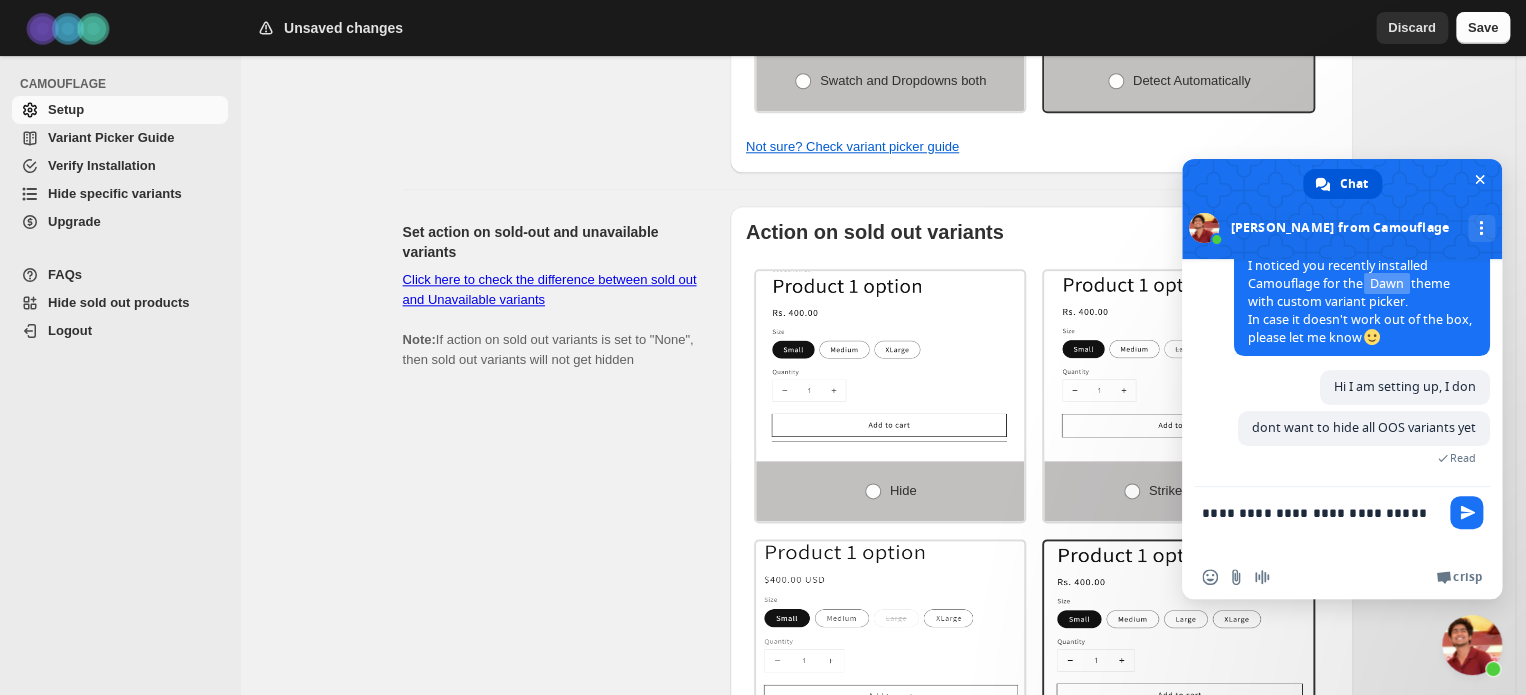 type on "**********" 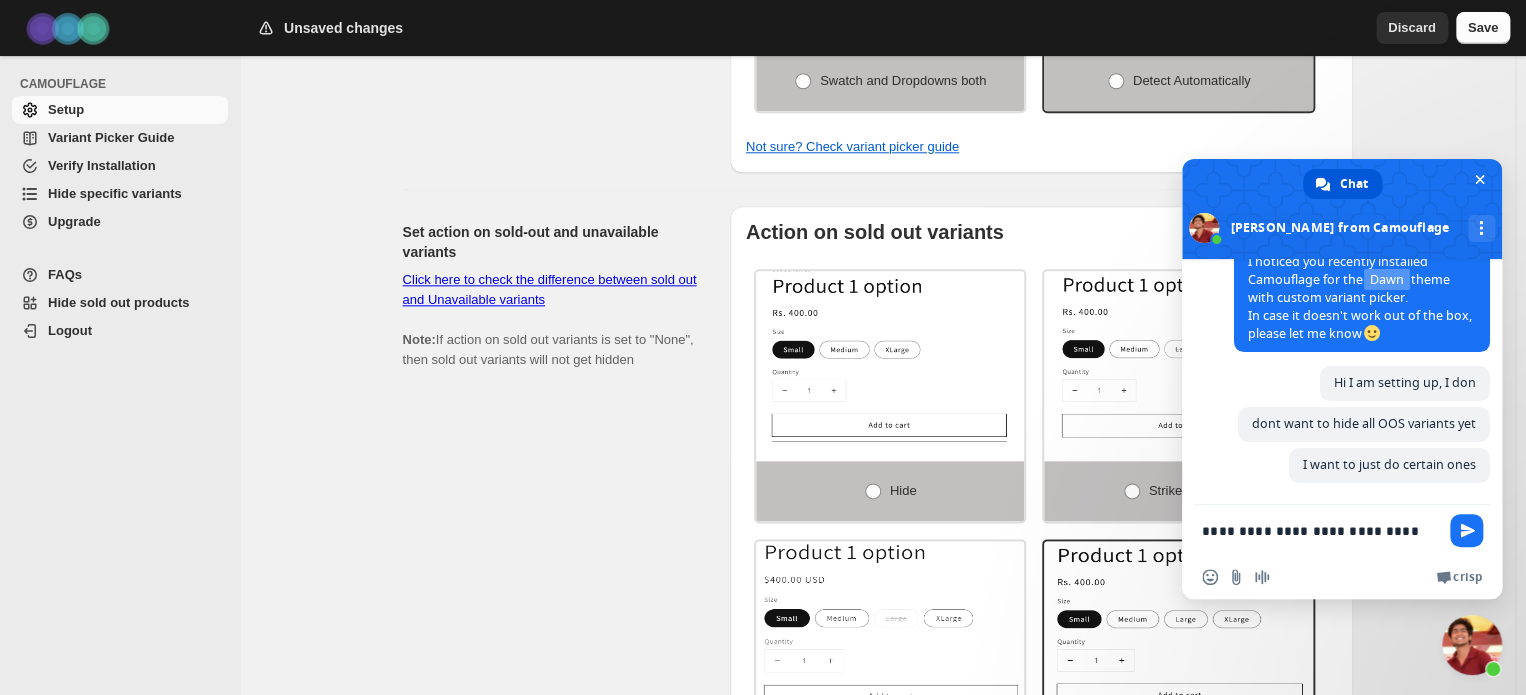 scroll, scrollTop: 259, scrollLeft: 0, axis: vertical 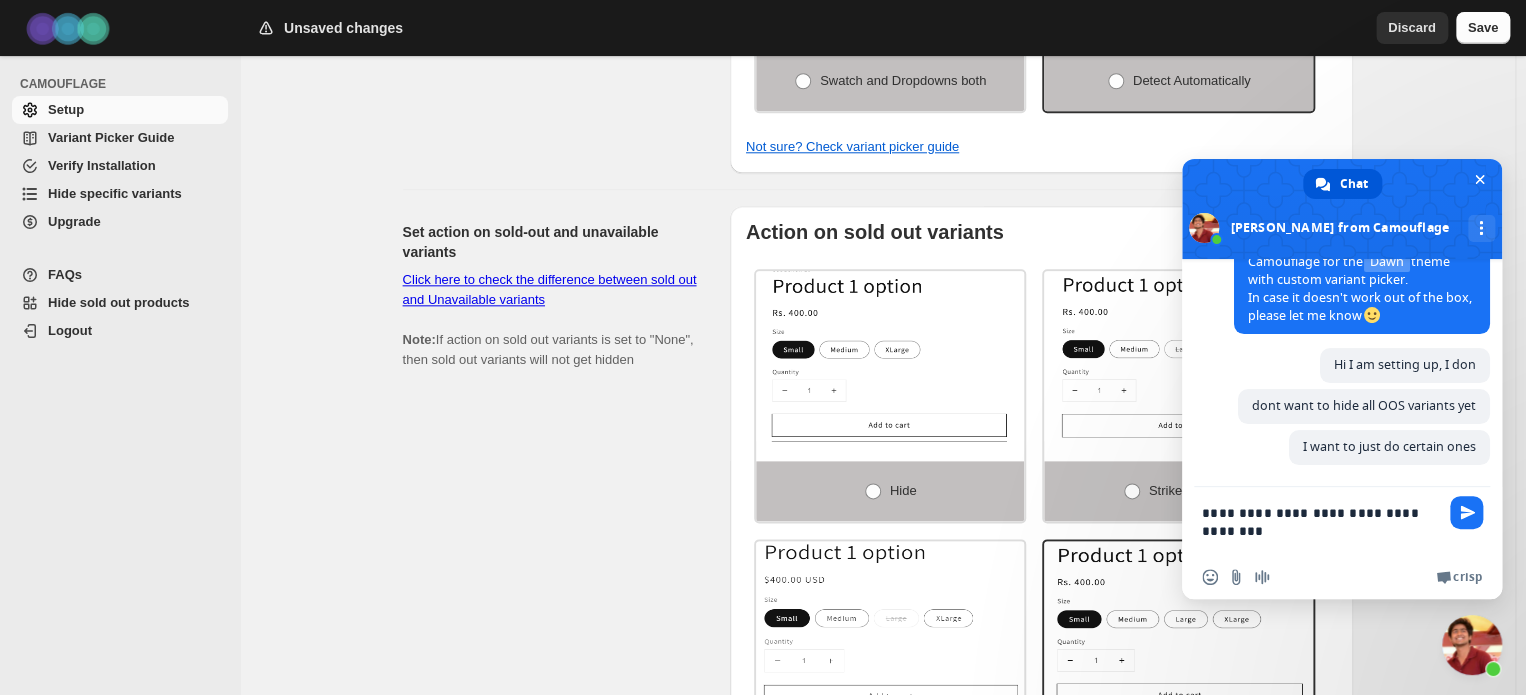 type on "**********" 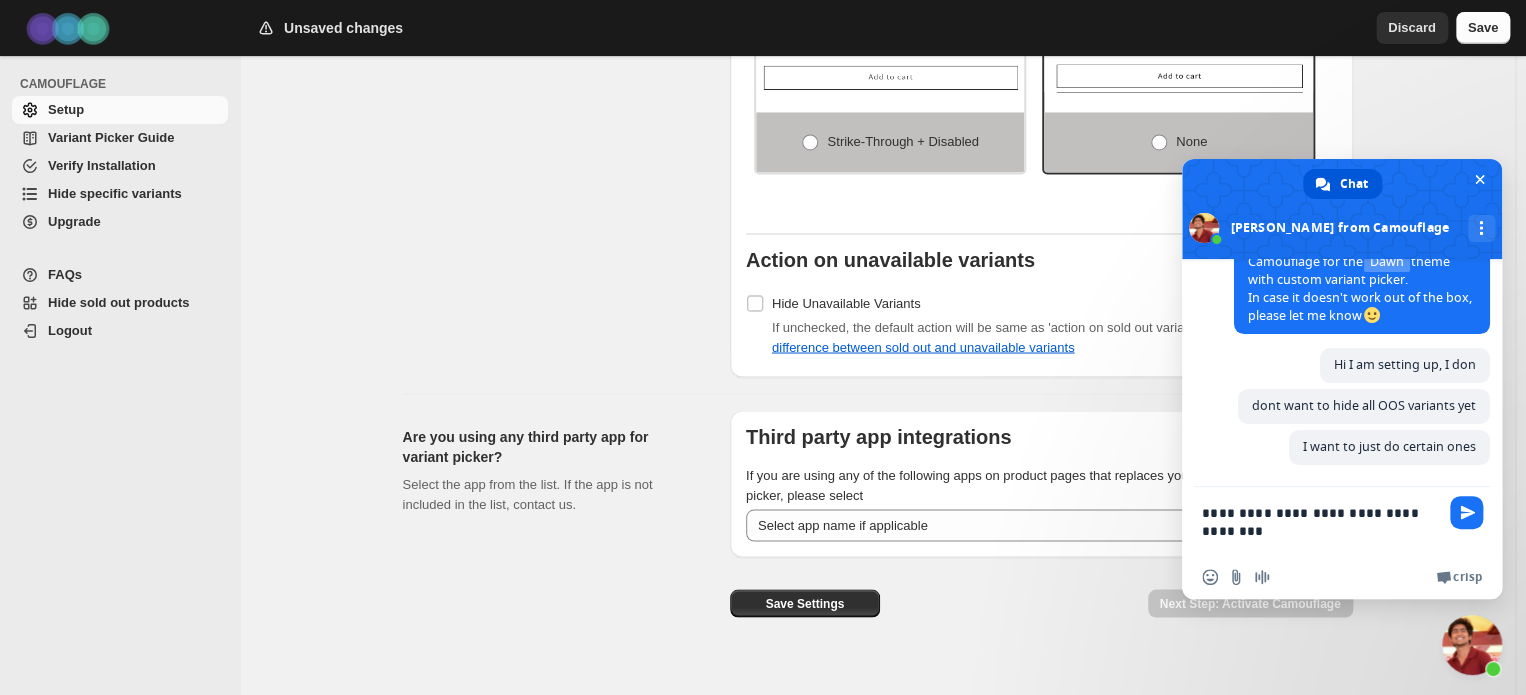 scroll, scrollTop: 1598, scrollLeft: 0, axis: vertical 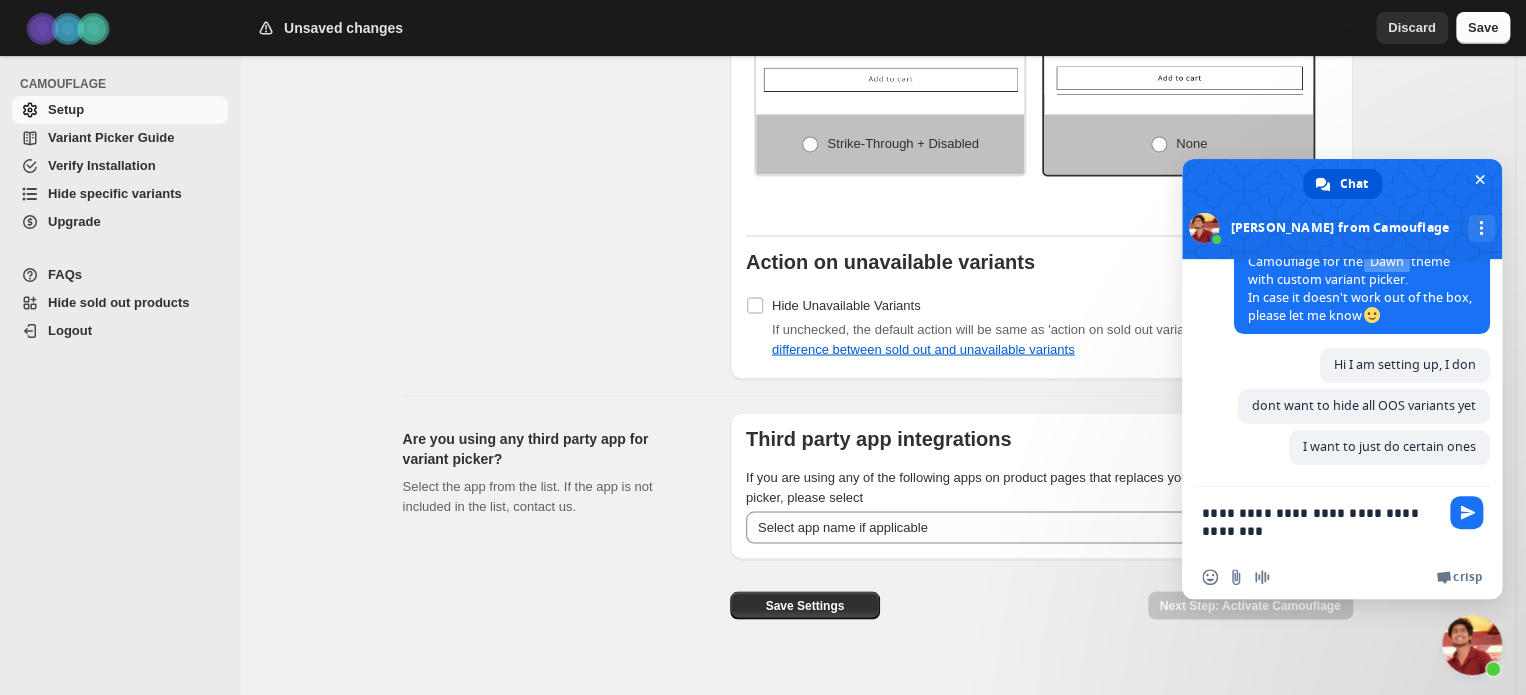 drag, startPoint x: 1433, startPoint y: 510, endPoint x: 1200, endPoint y: 519, distance: 233.17375 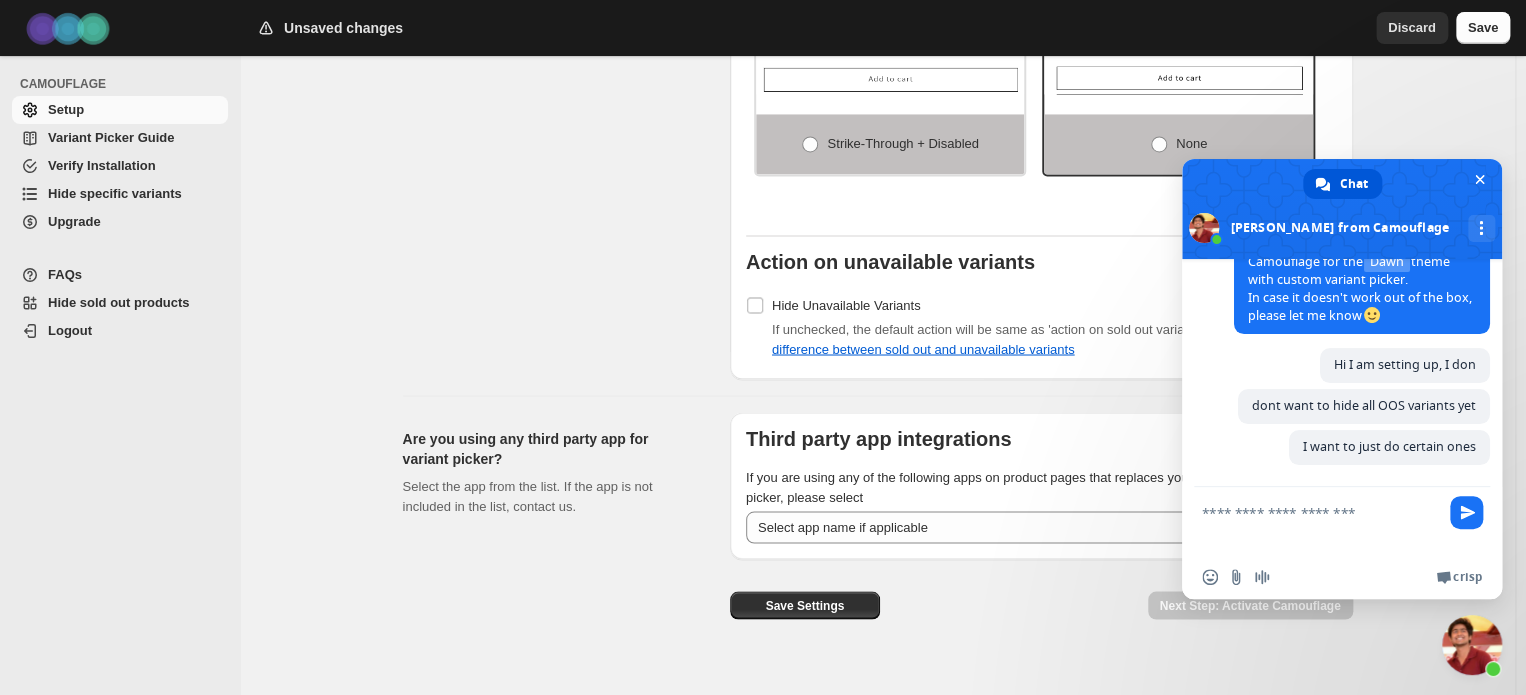 scroll, scrollTop: 240, scrollLeft: 0, axis: vertical 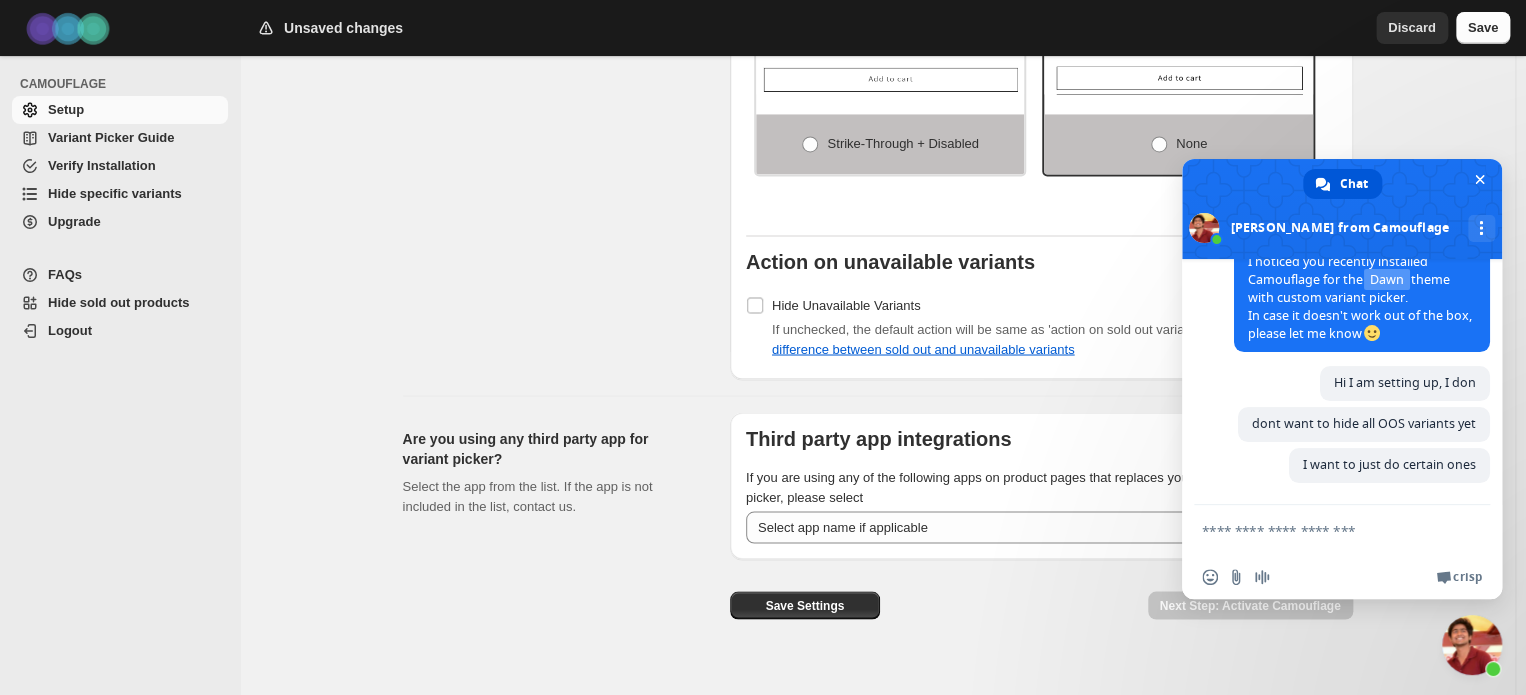 click on "Set action on sold-out and unavailable variants Click here to check the difference between sold out and Unavailable variants Note:  If action on sold out variants is set to "None", then sold out variants will not get hidden" at bounding box center (558, -16) 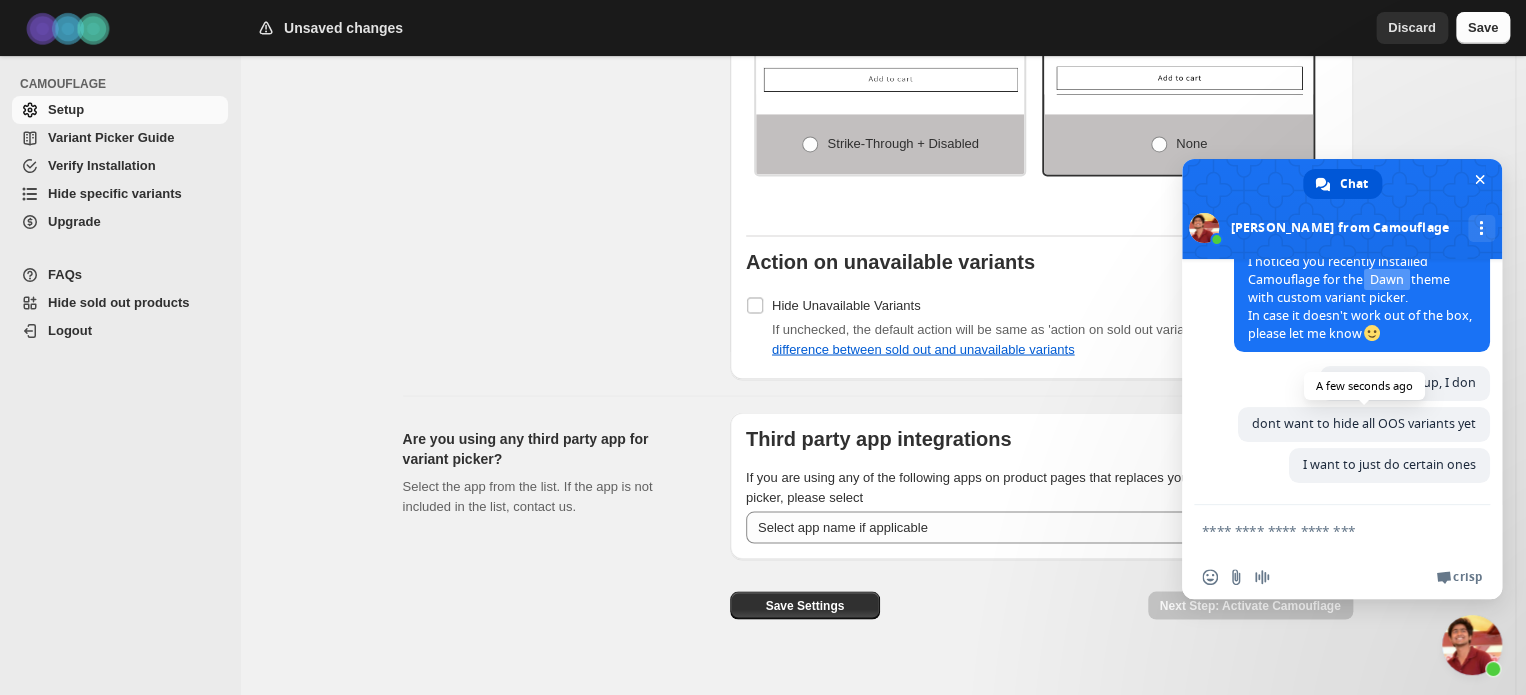 drag, startPoint x: 1392, startPoint y: 165, endPoint x: 1436, endPoint y: 430, distance: 268.628 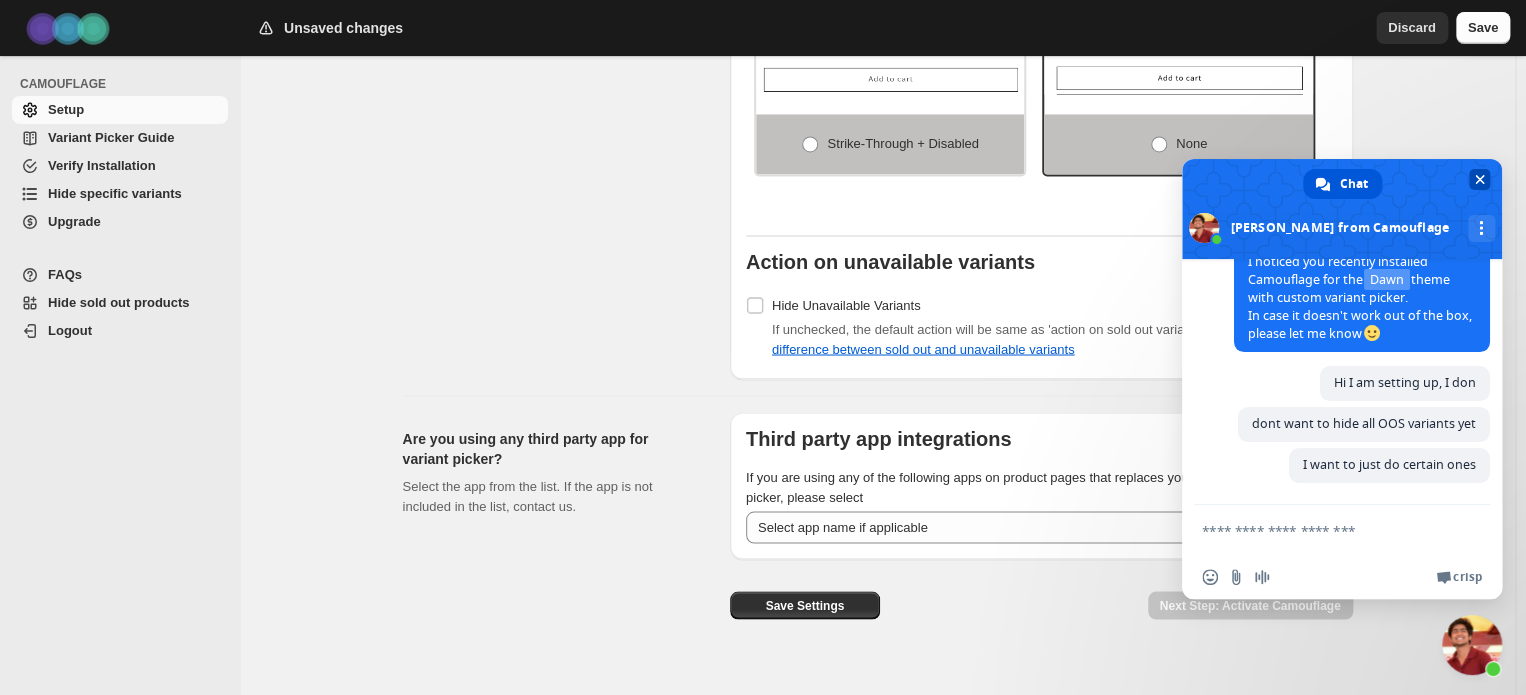 click at bounding box center [1480, 179] 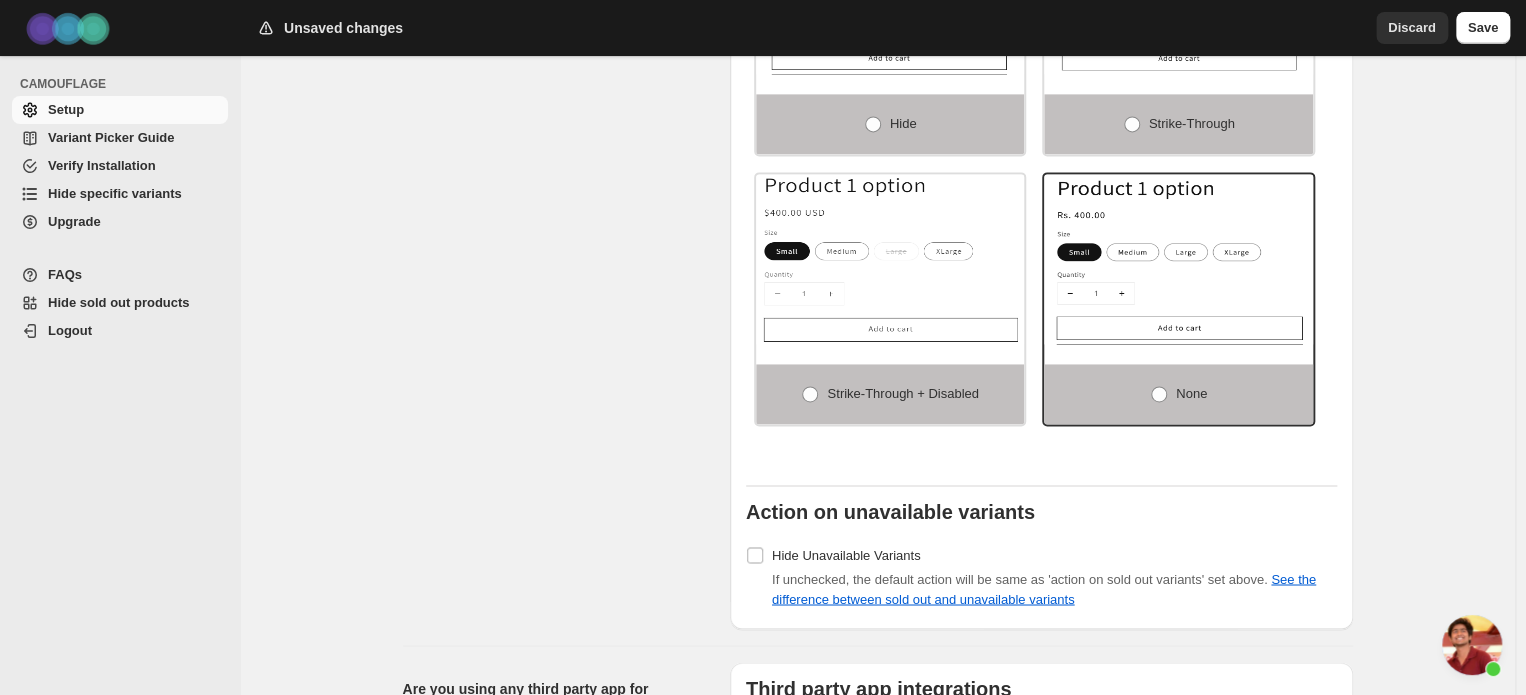 scroll, scrollTop: 1351, scrollLeft: 0, axis: vertical 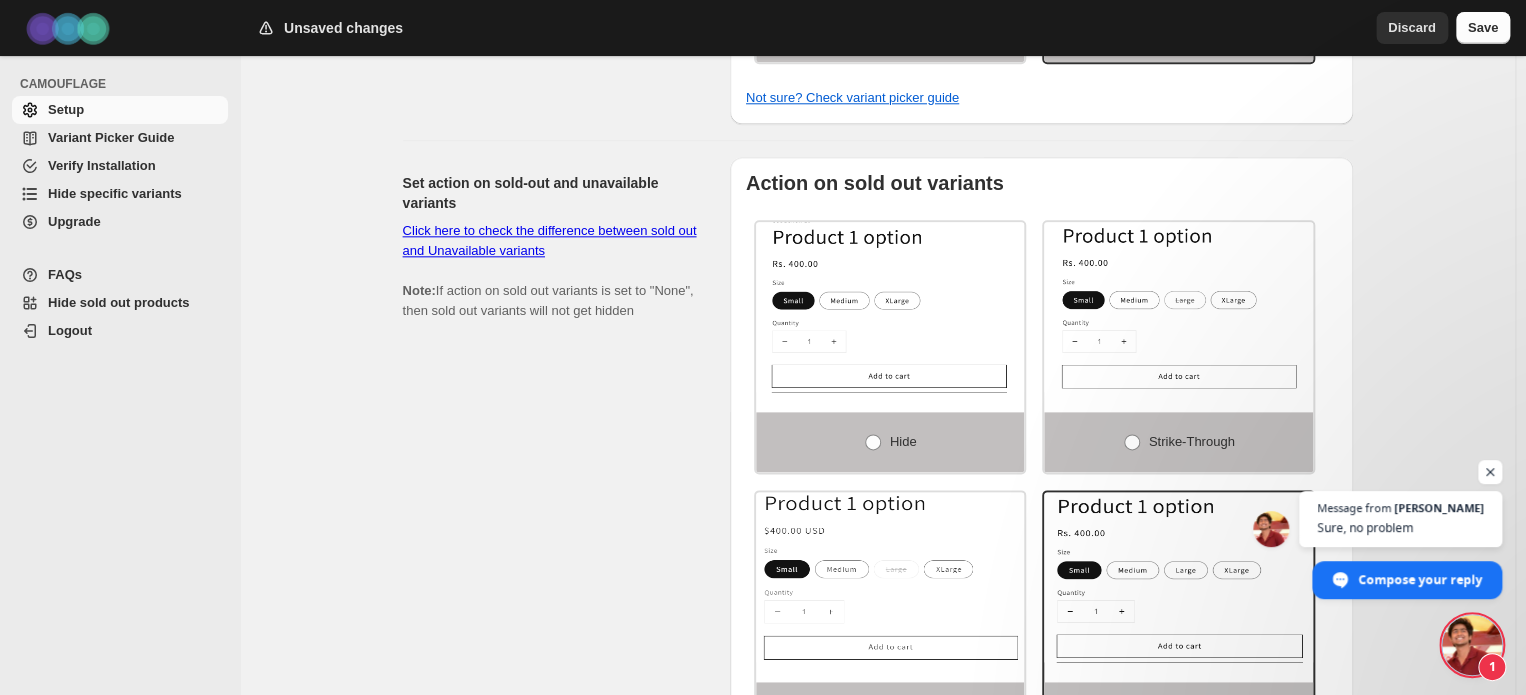 click on "Click here to check the difference between sold out and Unavailable variants" at bounding box center [550, 240] 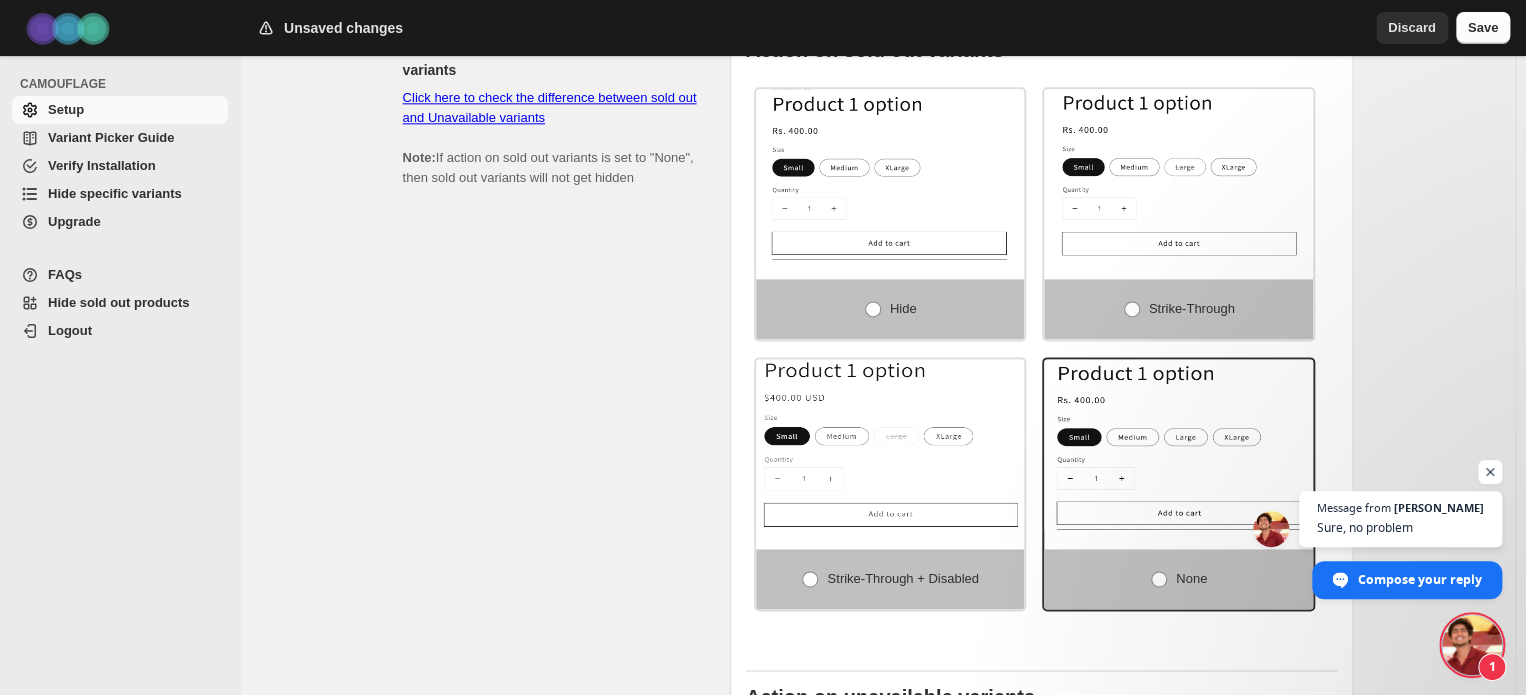 scroll, scrollTop: 1180, scrollLeft: 0, axis: vertical 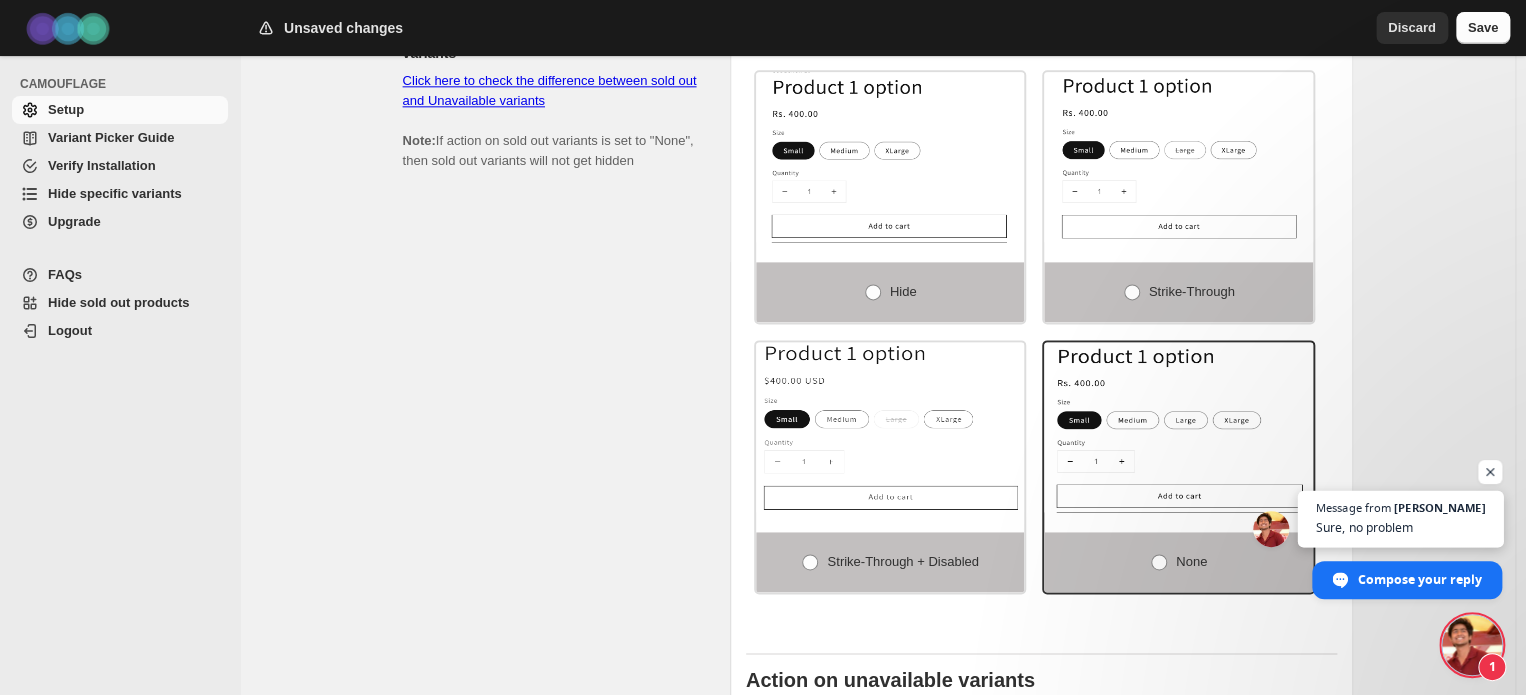 click on "Message from" at bounding box center (1353, 507) 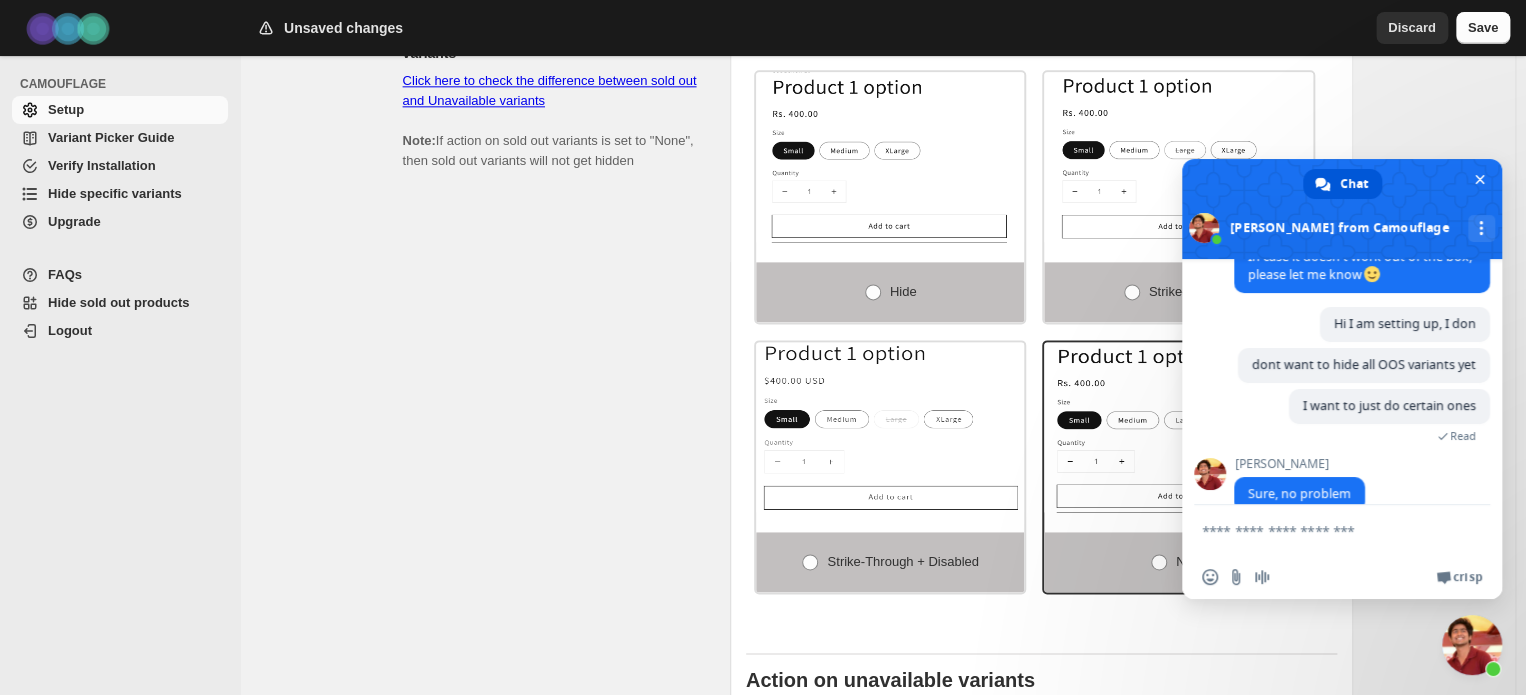 scroll, scrollTop: 369, scrollLeft: 0, axis: vertical 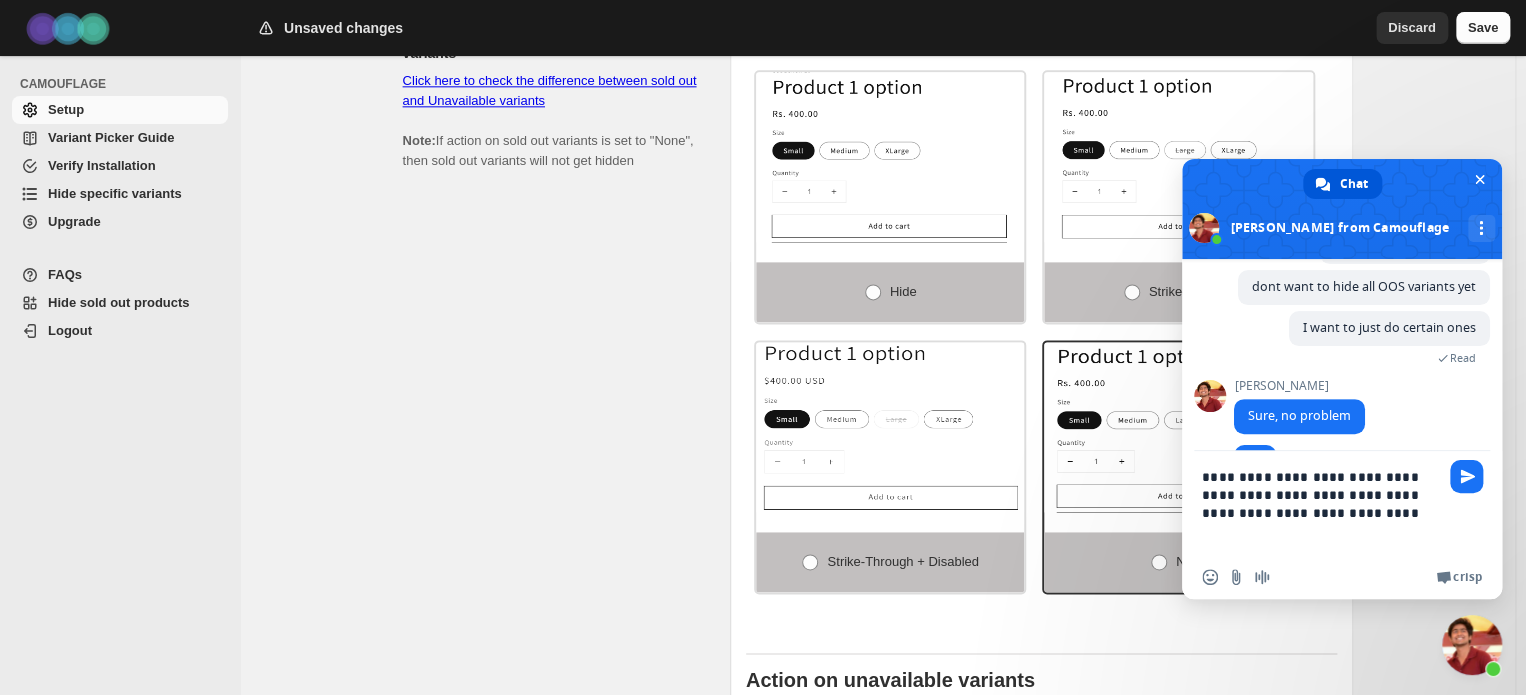 type on "**********" 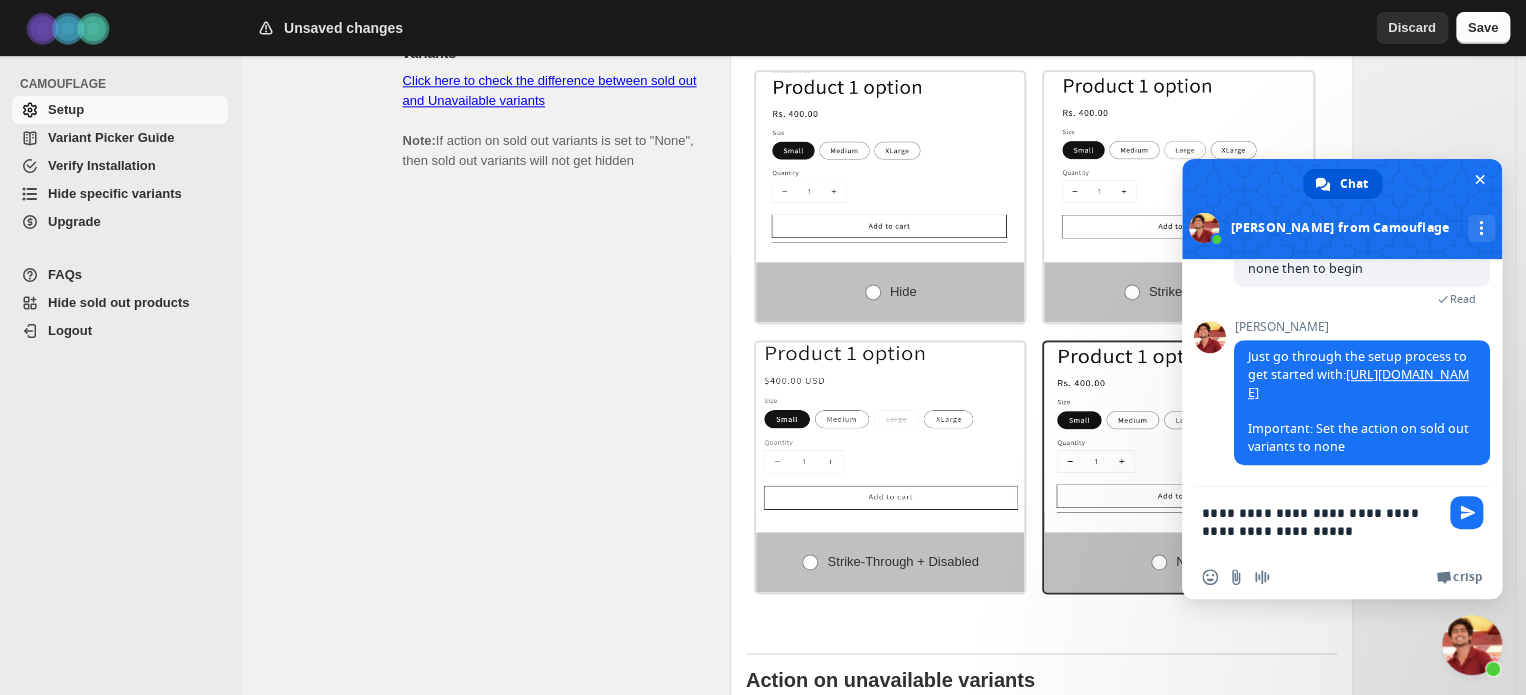 scroll, scrollTop: 580, scrollLeft: 0, axis: vertical 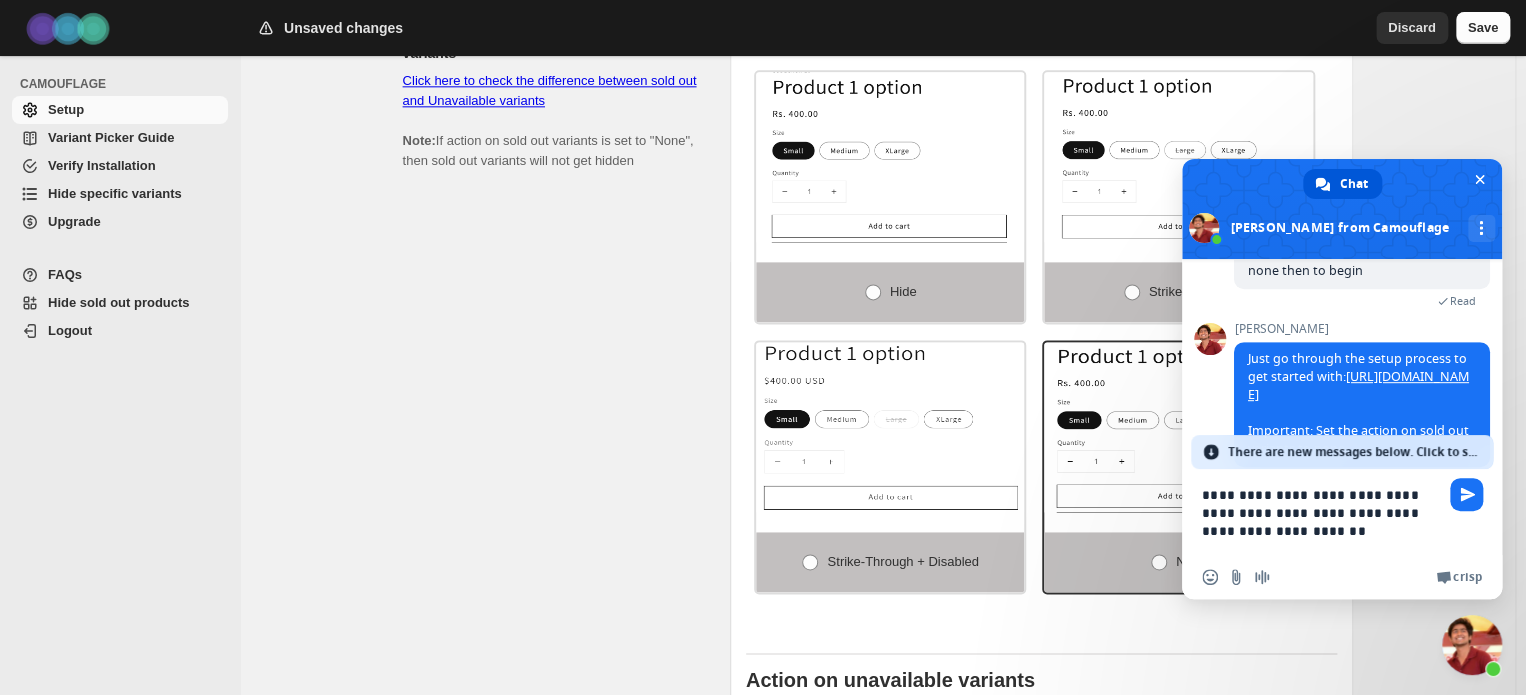 type on "**********" 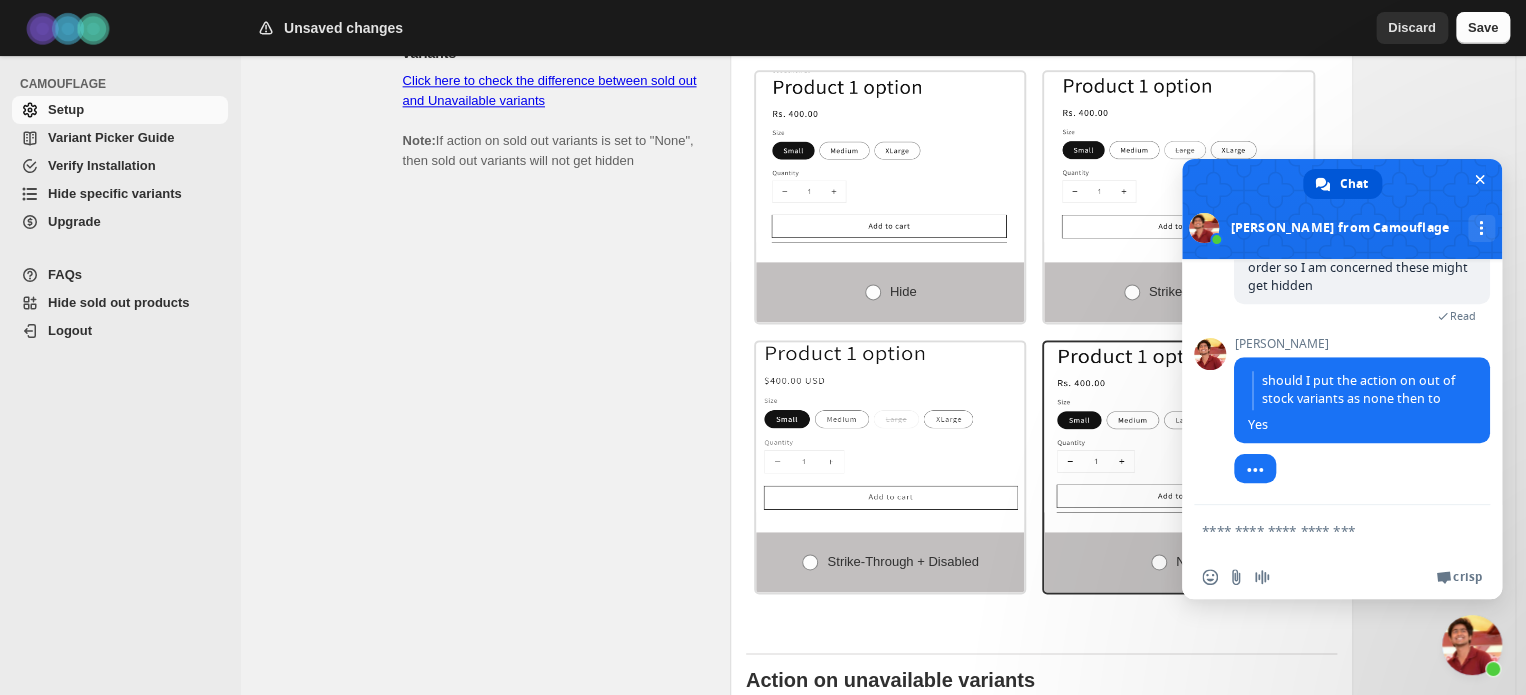scroll, scrollTop: 802, scrollLeft: 0, axis: vertical 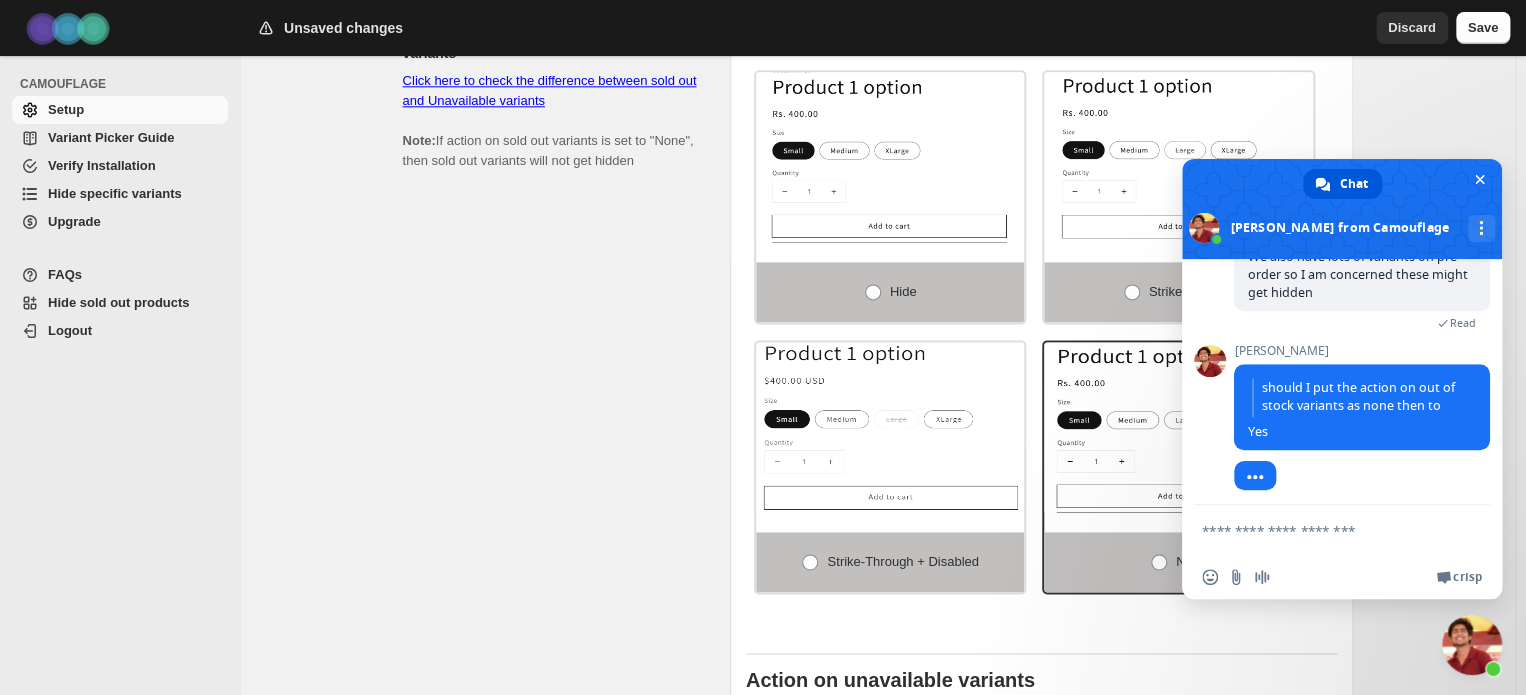 click on "If Camouflage is not working for your theme, please read  FAQs  and  Variant Picker Guide  or reach out to us via chat or email:  raj@codecrux.dev 1. Setup 2. Enable Camouflage 3. Advance Setup More views 1. Setup 2. Enable Camouflage 3. Advance Setup More views The core setup of the app! Select your theme name, variant picker layout and action on sold out variants Please note: This setup page lets you configure the global settings for Camouflage. You can override these settings in the theme  customiser's  App embeds  tab. Do it only when you want to activate Camouflage on another theme Select your theme name [Important] **** Hint:  Your live  theme's  name is  Dawn   (15.0.1)   Note:  If your theme is not listed, just enter your theme name. Check  this FAQ  to find your theme name. Select variant picker [Recommended] Recommended: Select which of the following variant picker styles match your theme. Select / Dropdowns Buttons / Swatches Swatch and Dropdowns both Detect Automatically Note: Hide Strike-through" at bounding box center [877, 8] 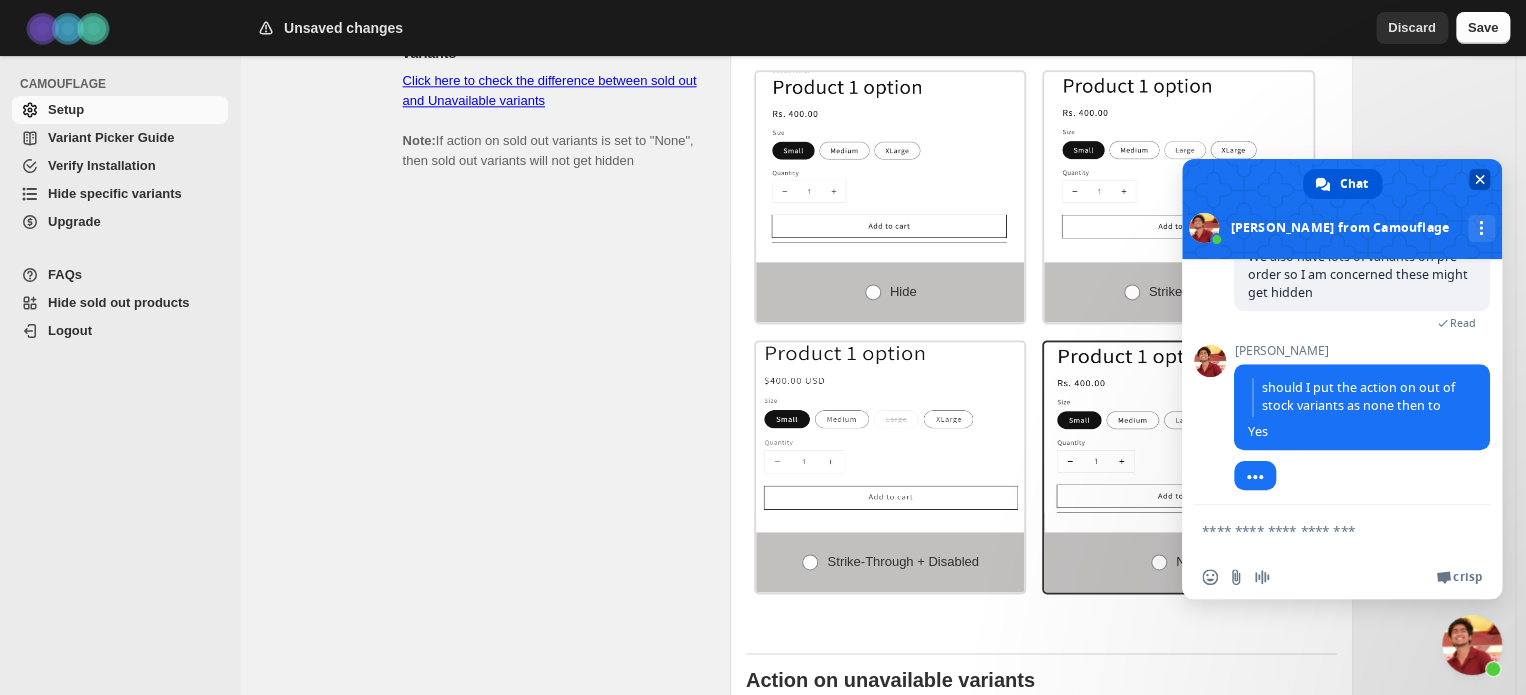 click at bounding box center (1479, 179) 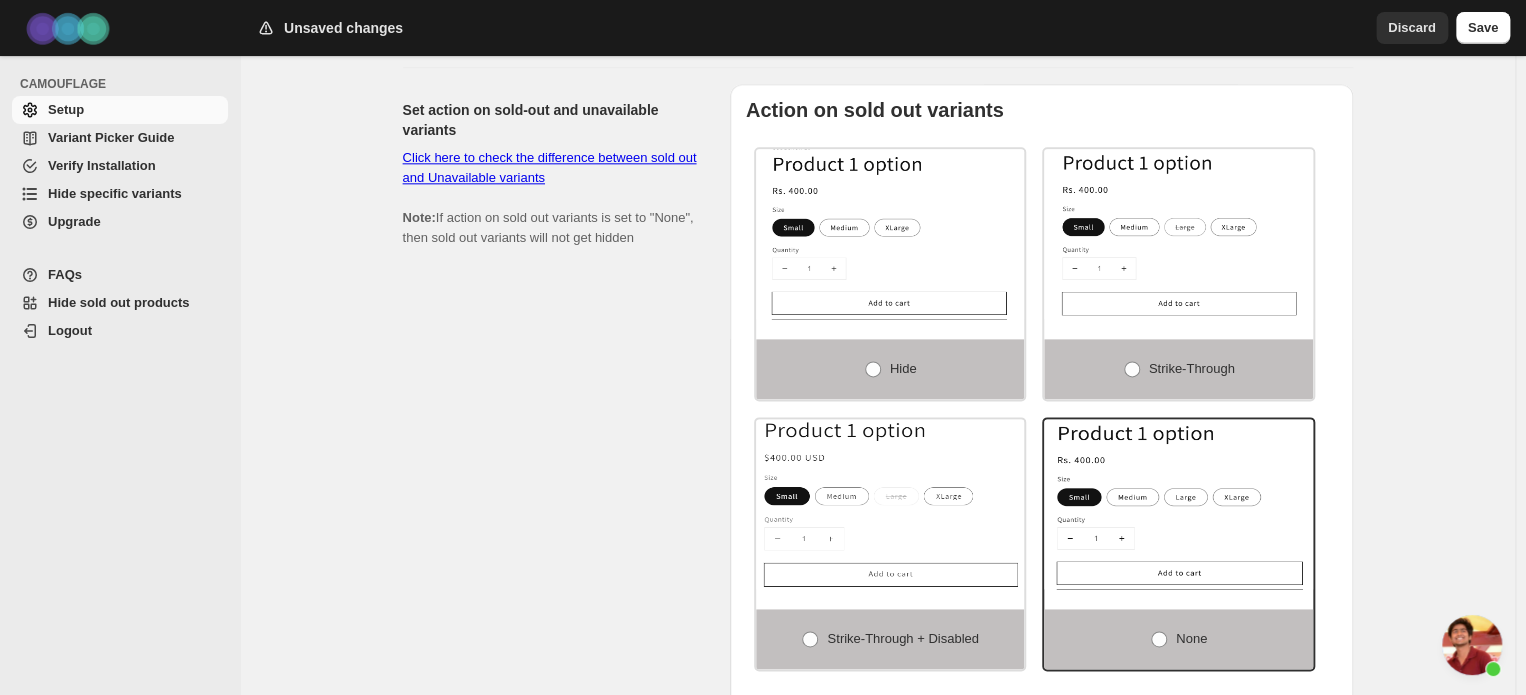 scroll, scrollTop: 1108, scrollLeft: 0, axis: vertical 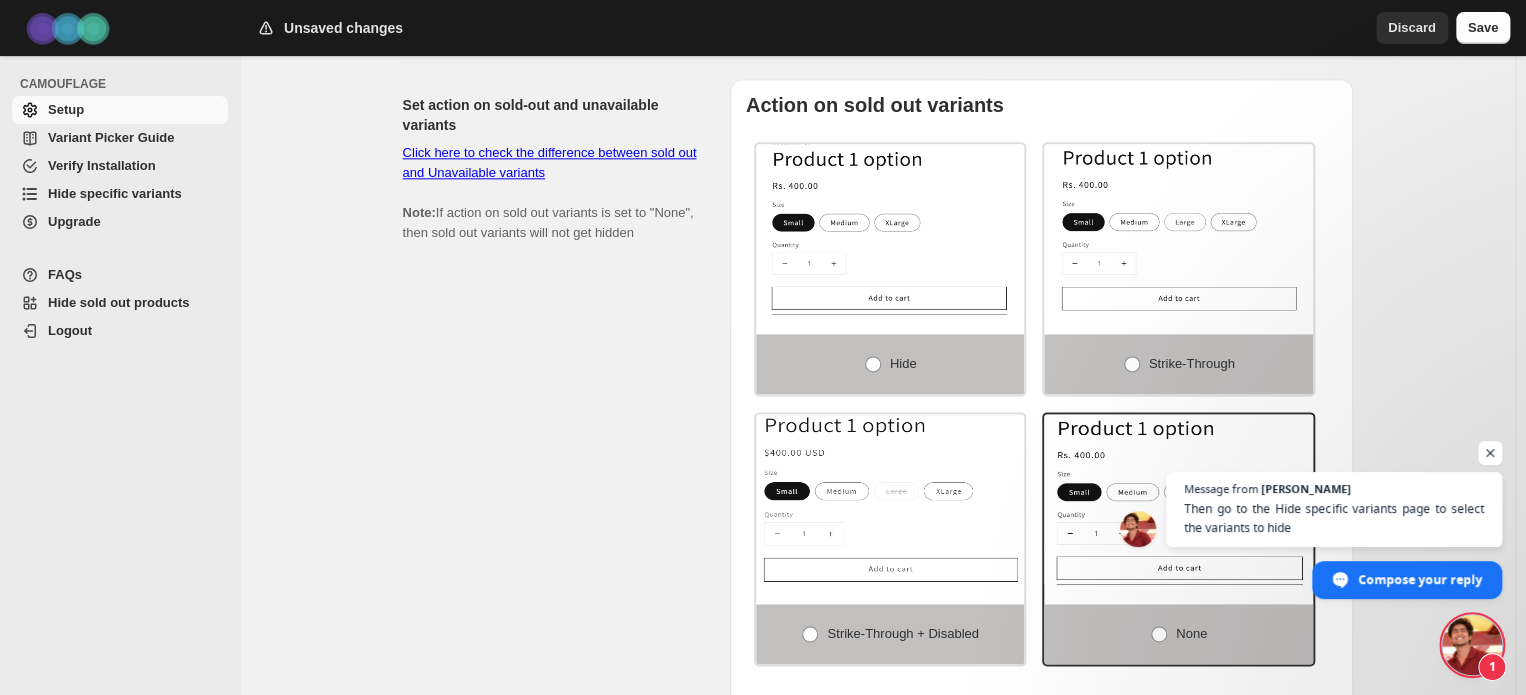 click on "Click here to check the difference between sold out and Unavailable variants" at bounding box center (550, 162) 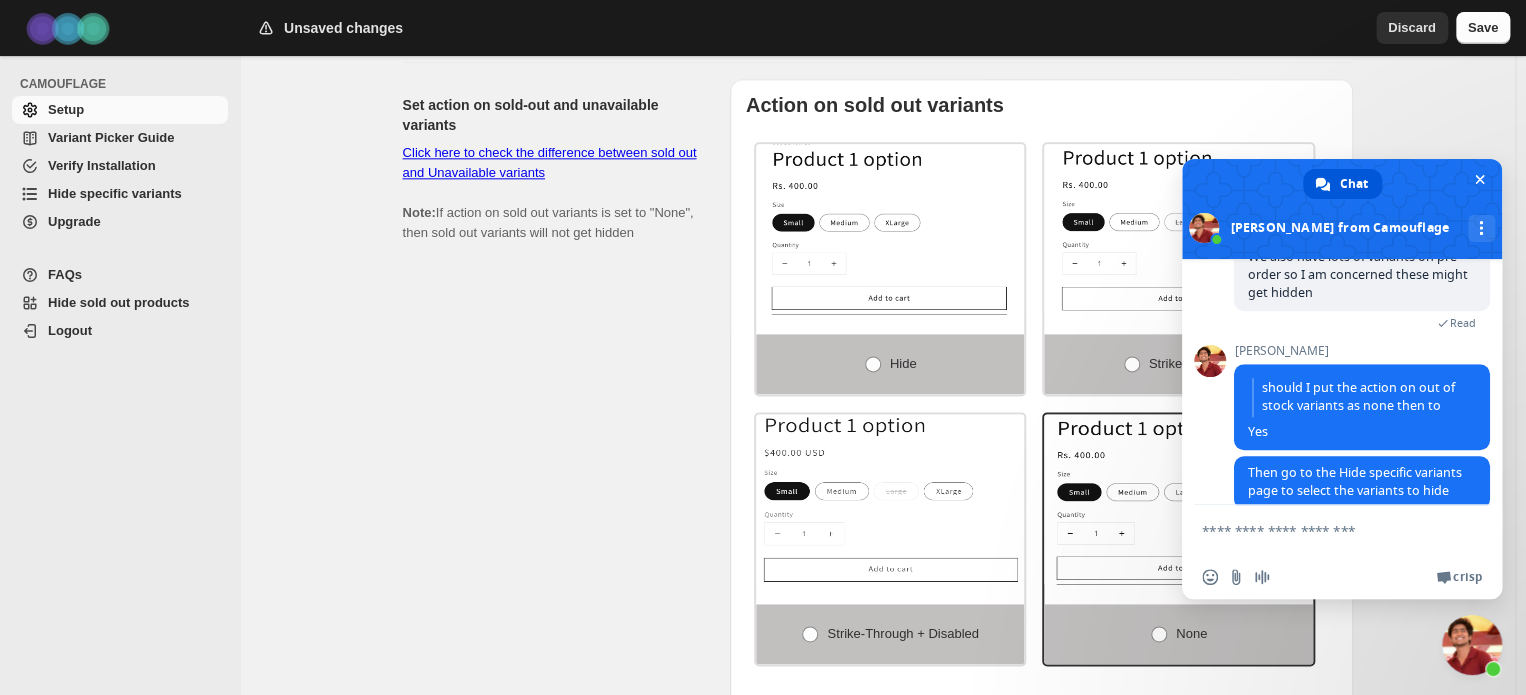 scroll, scrollTop: 980, scrollLeft: 0, axis: vertical 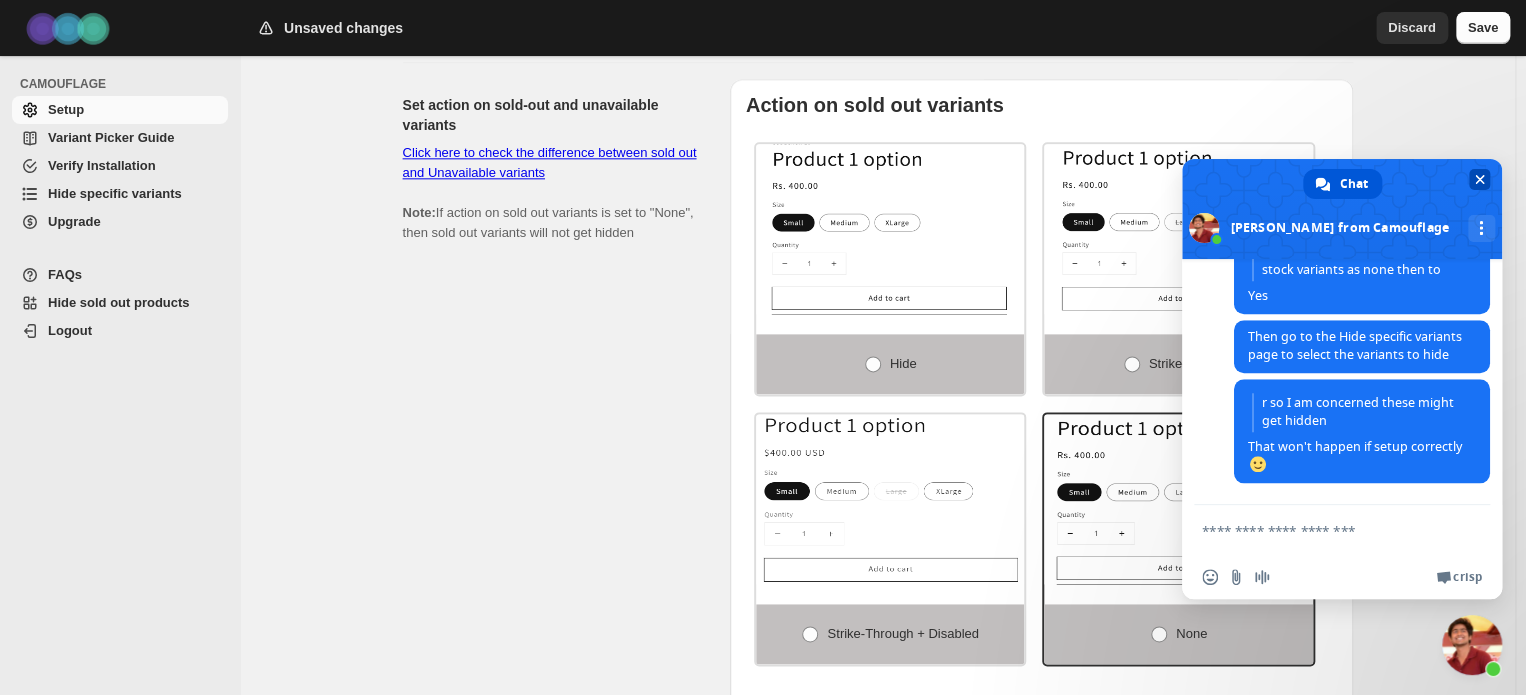 click at bounding box center (1480, 179) 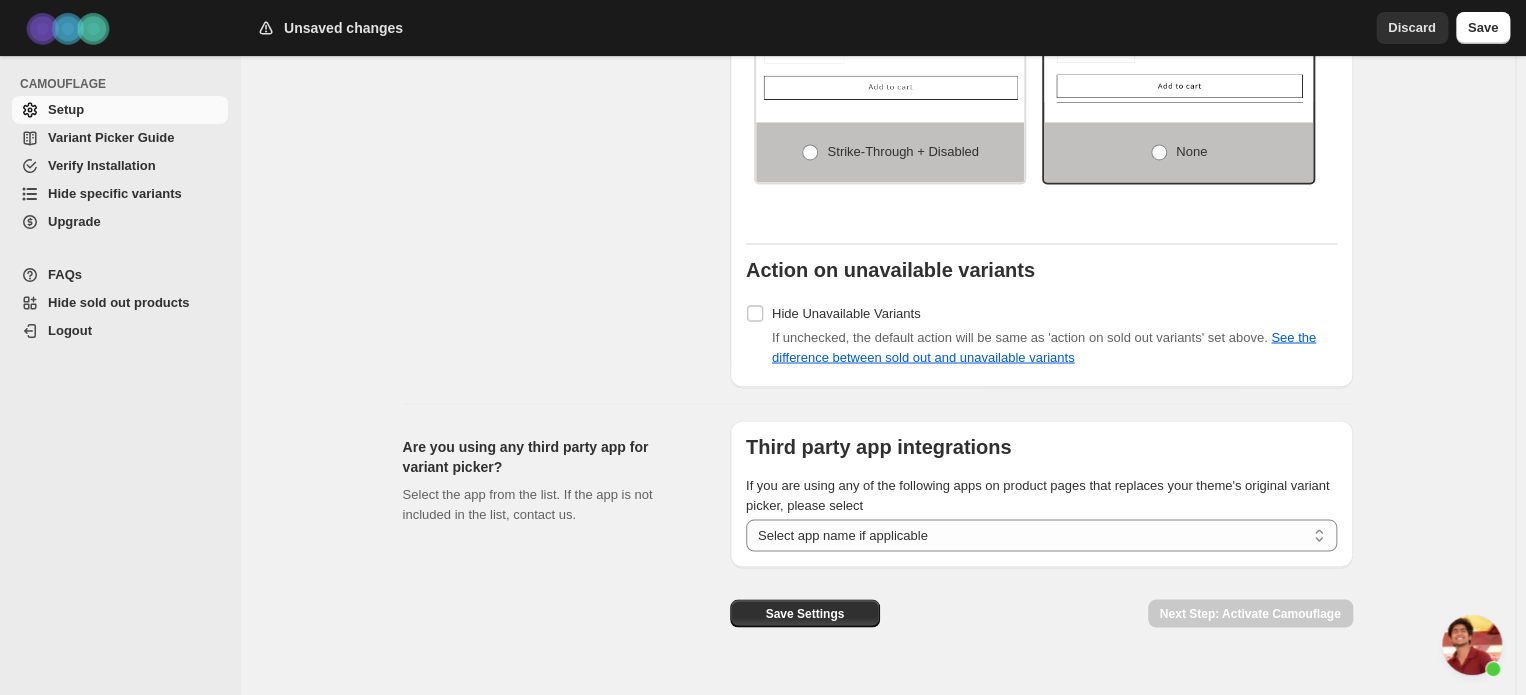 scroll, scrollTop: 1610, scrollLeft: 0, axis: vertical 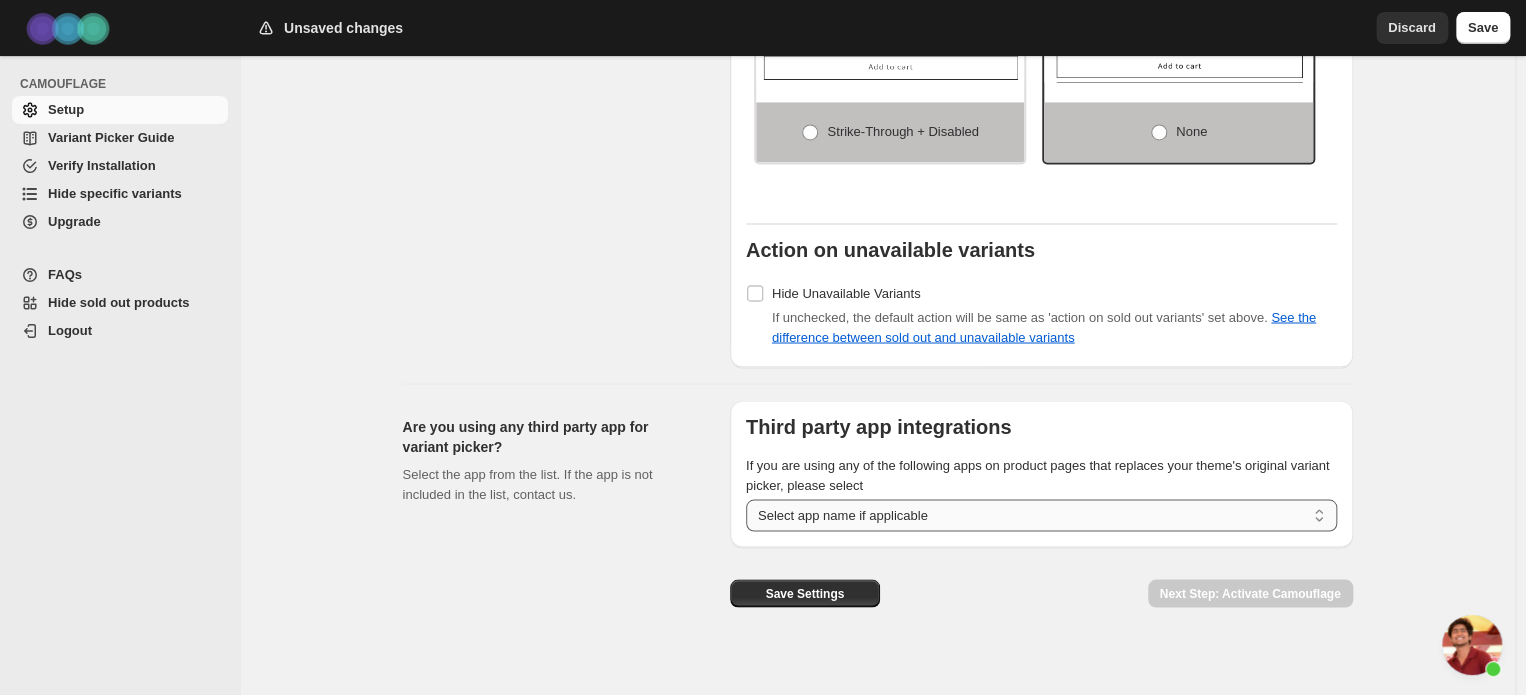 click on "**********" at bounding box center (1041, 515) 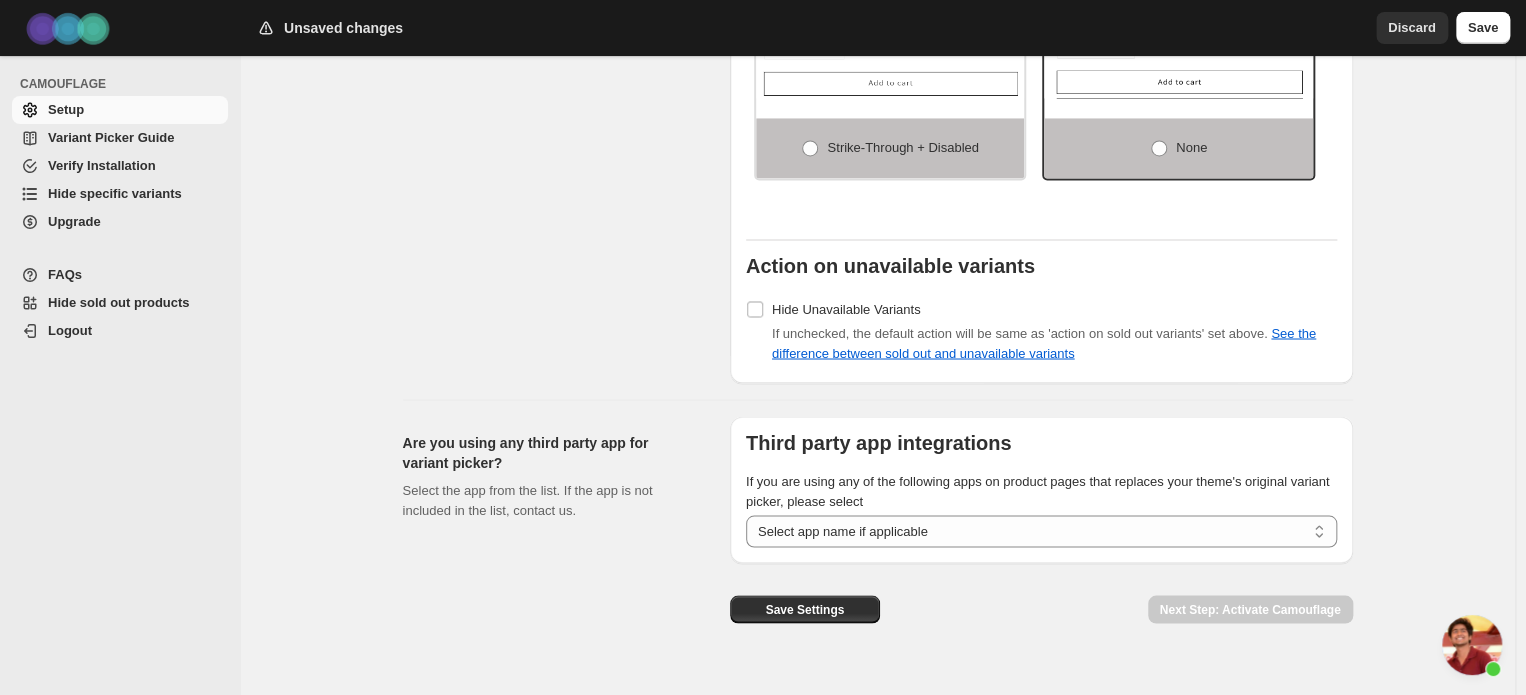 scroll, scrollTop: 1610, scrollLeft: 0, axis: vertical 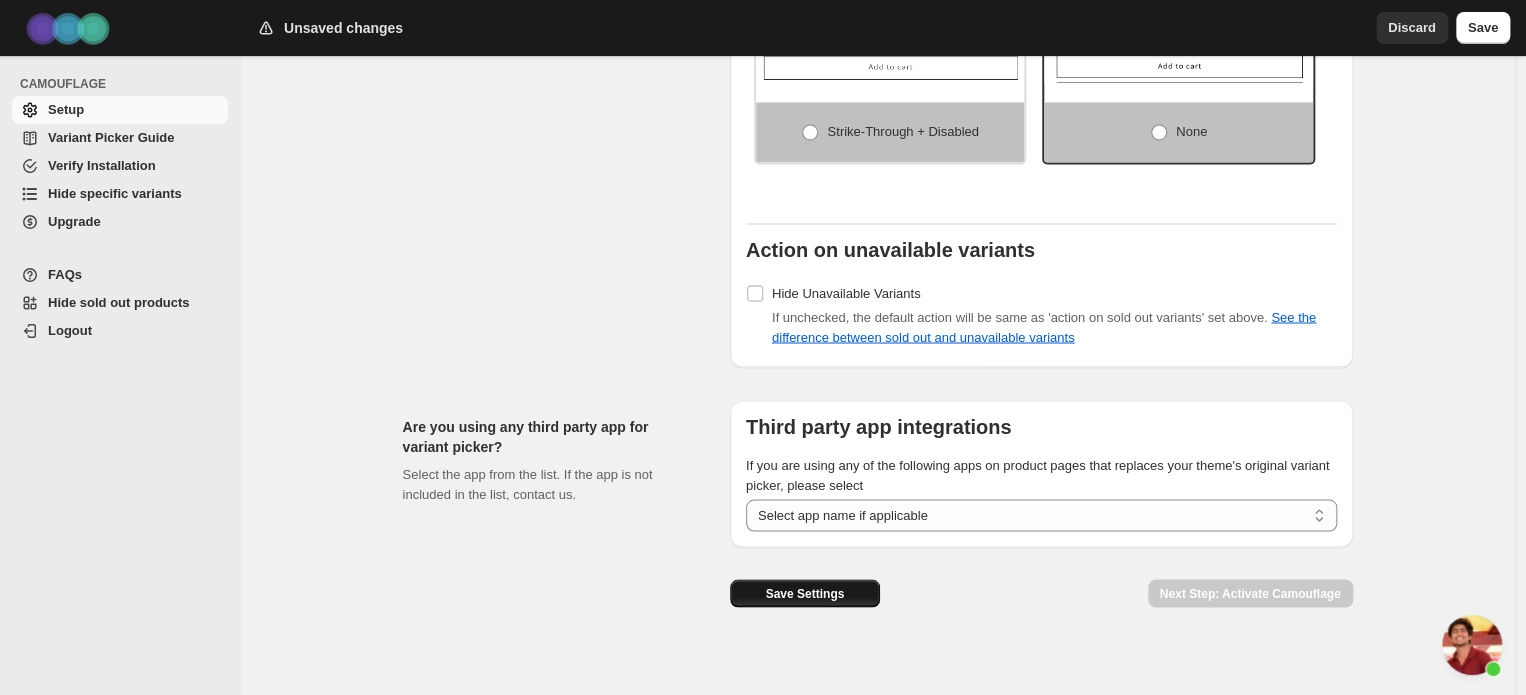click on "Save Settings" at bounding box center [805, 593] 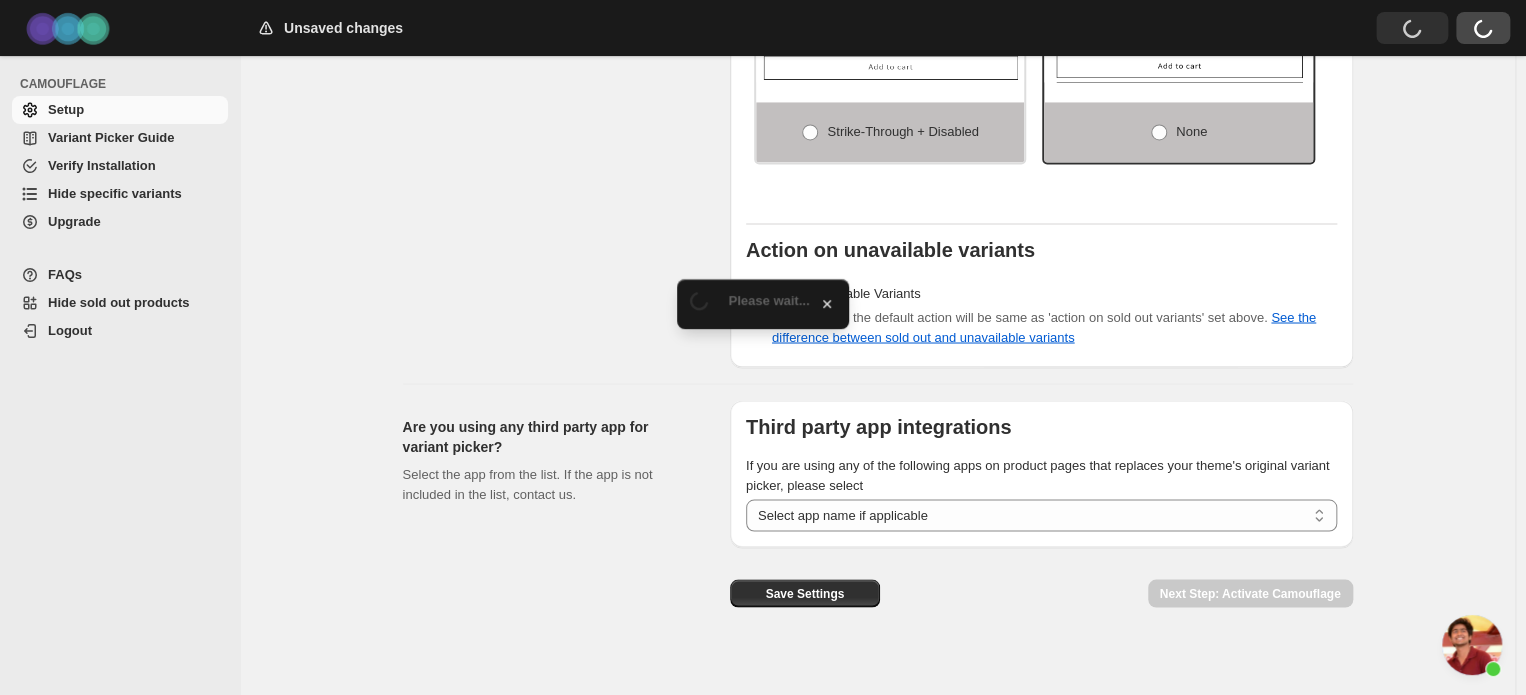 click at bounding box center [1472, 645] 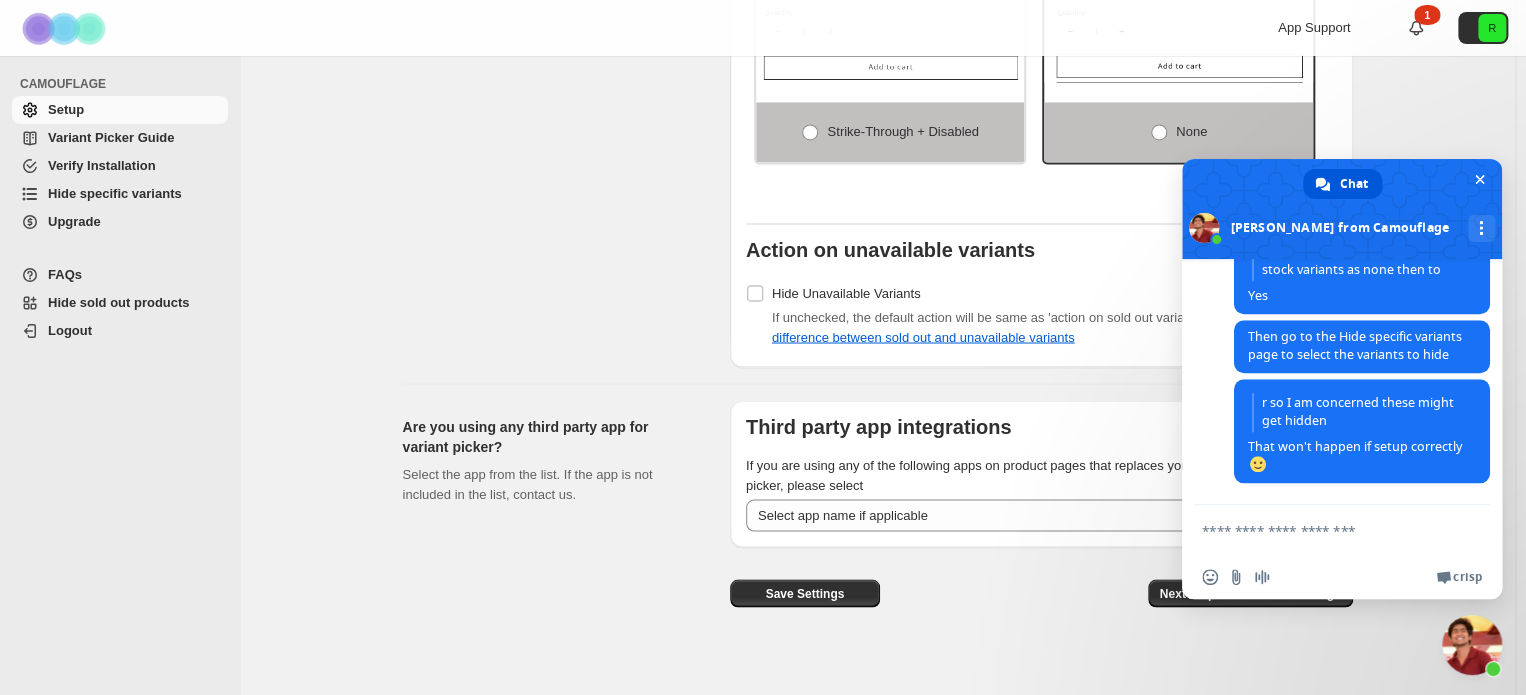 click on "Insert an emoji Send a file Audio message We run on Crisp" at bounding box center [1342, 577] 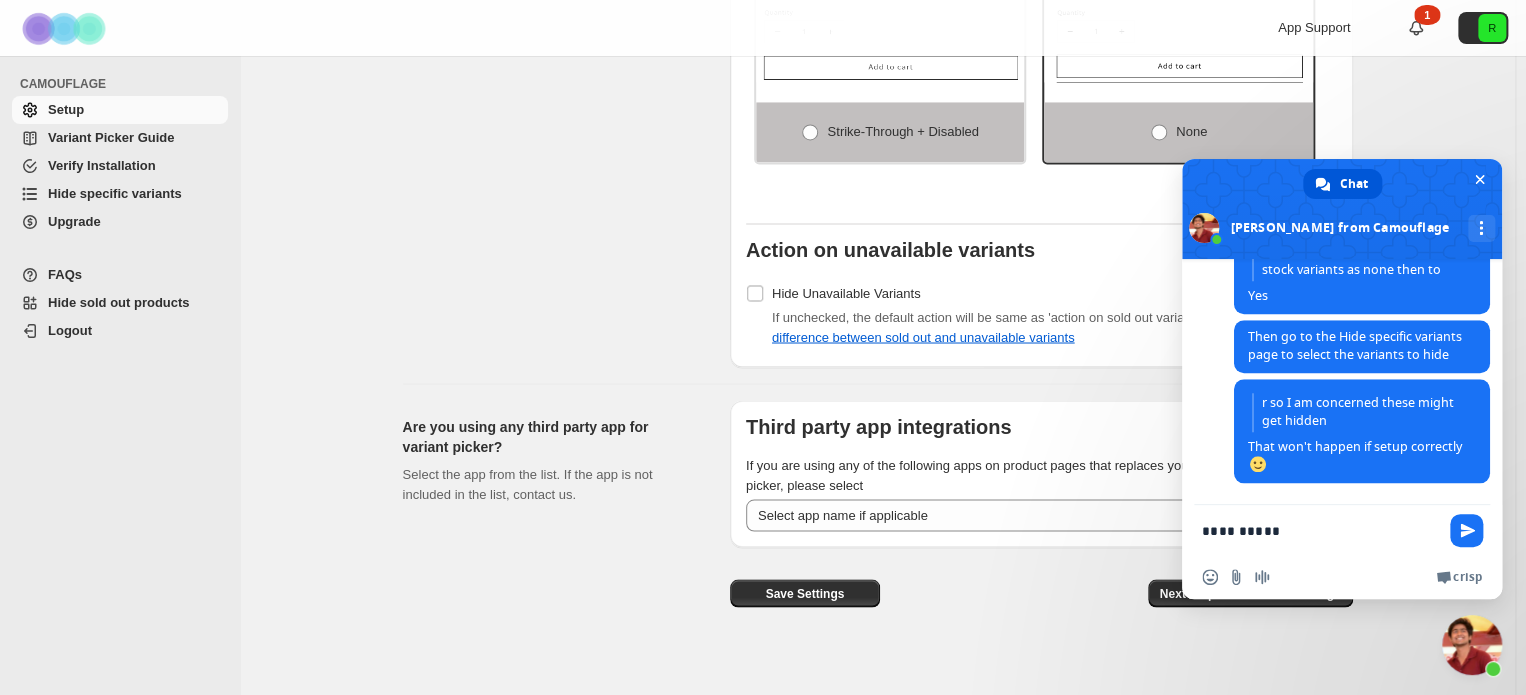 type on "**********" 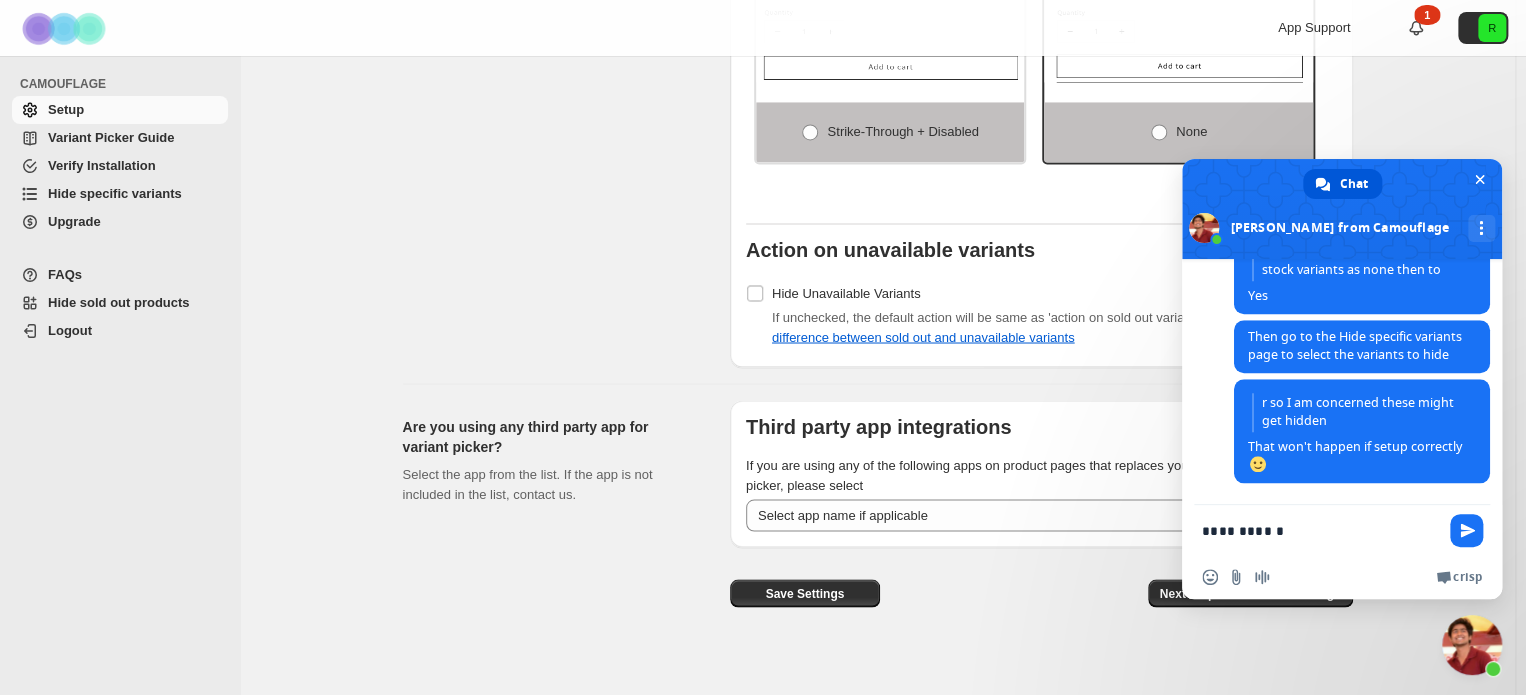 type 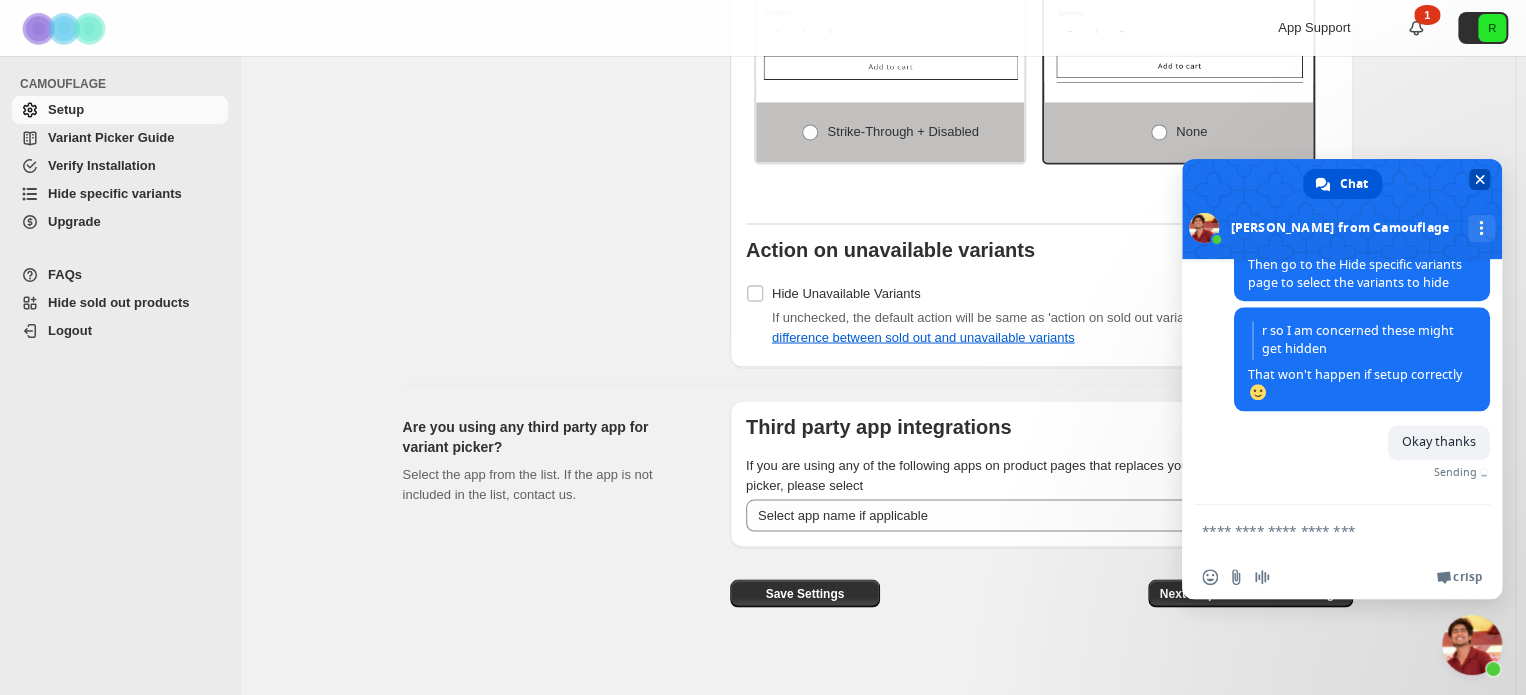 scroll, scrollTop: 1030, scrollLeft: 0, axis: vertical 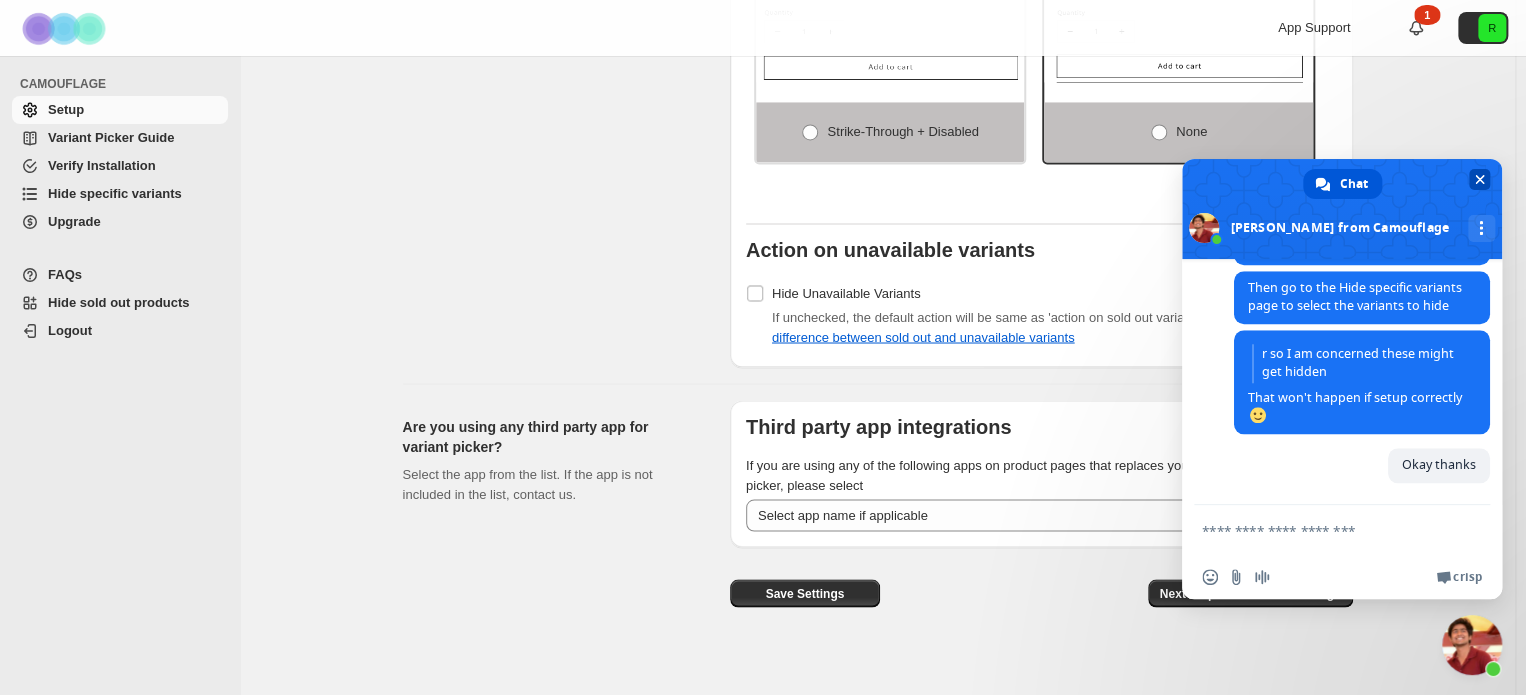 click at bounding box center [1479, 179] 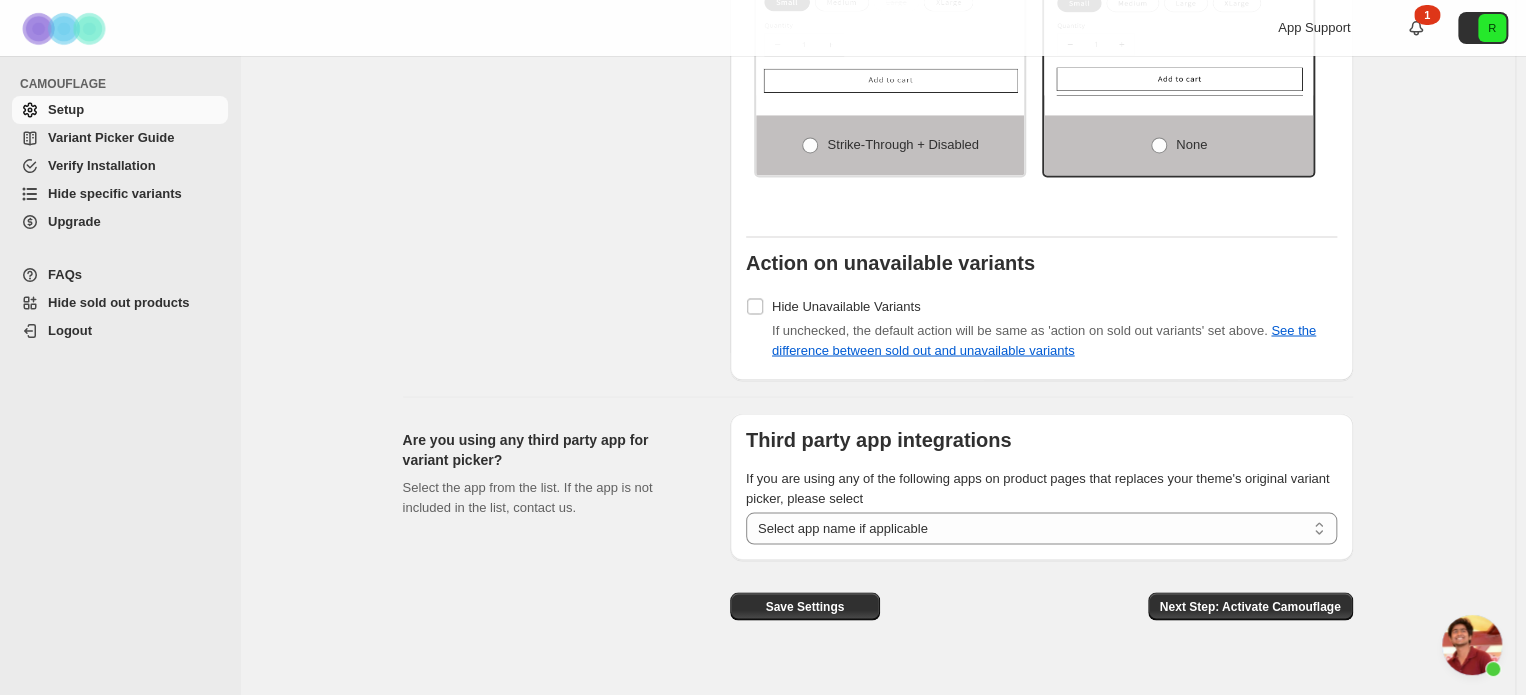 scroll, scrollTop: 1610, scrollLeft: 0, axis: vertical 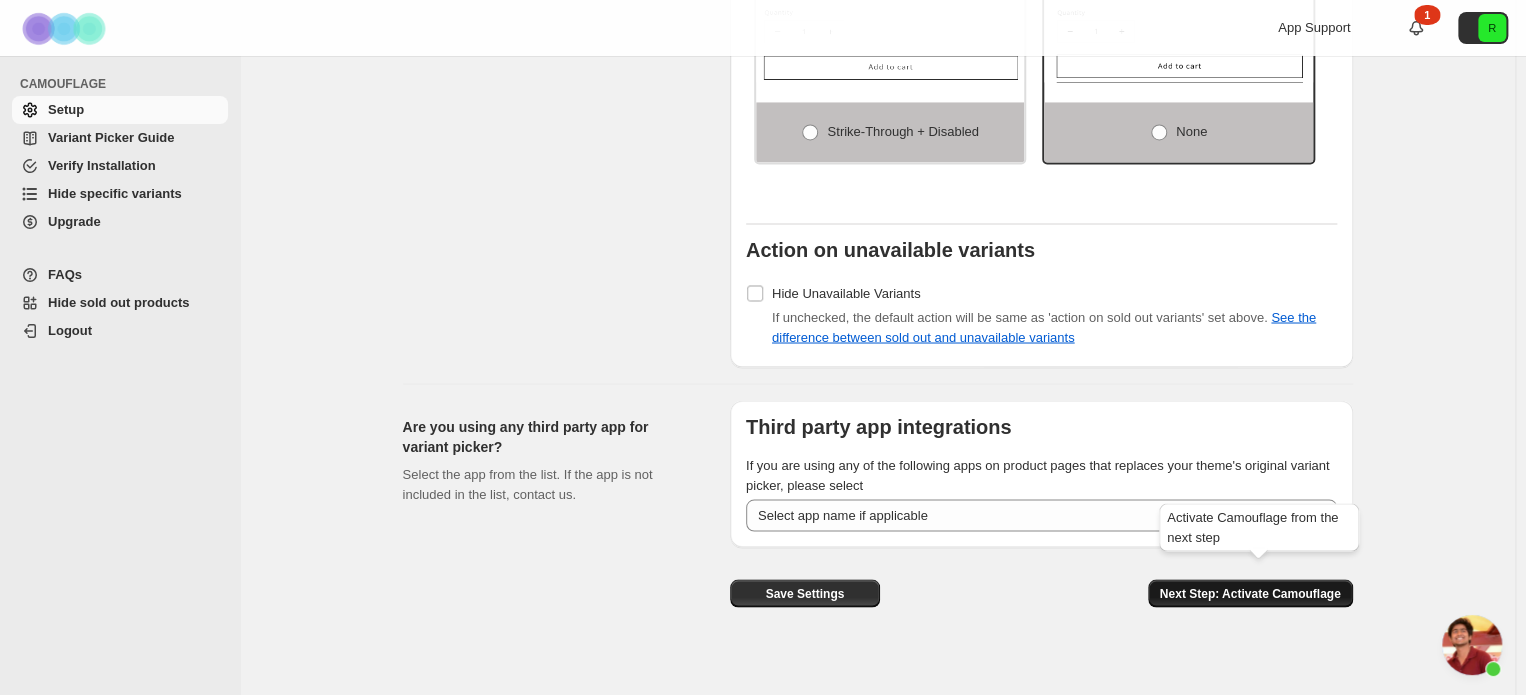 click on "Next Step: Activate Camouflage" at bounding box center [1250, 593] 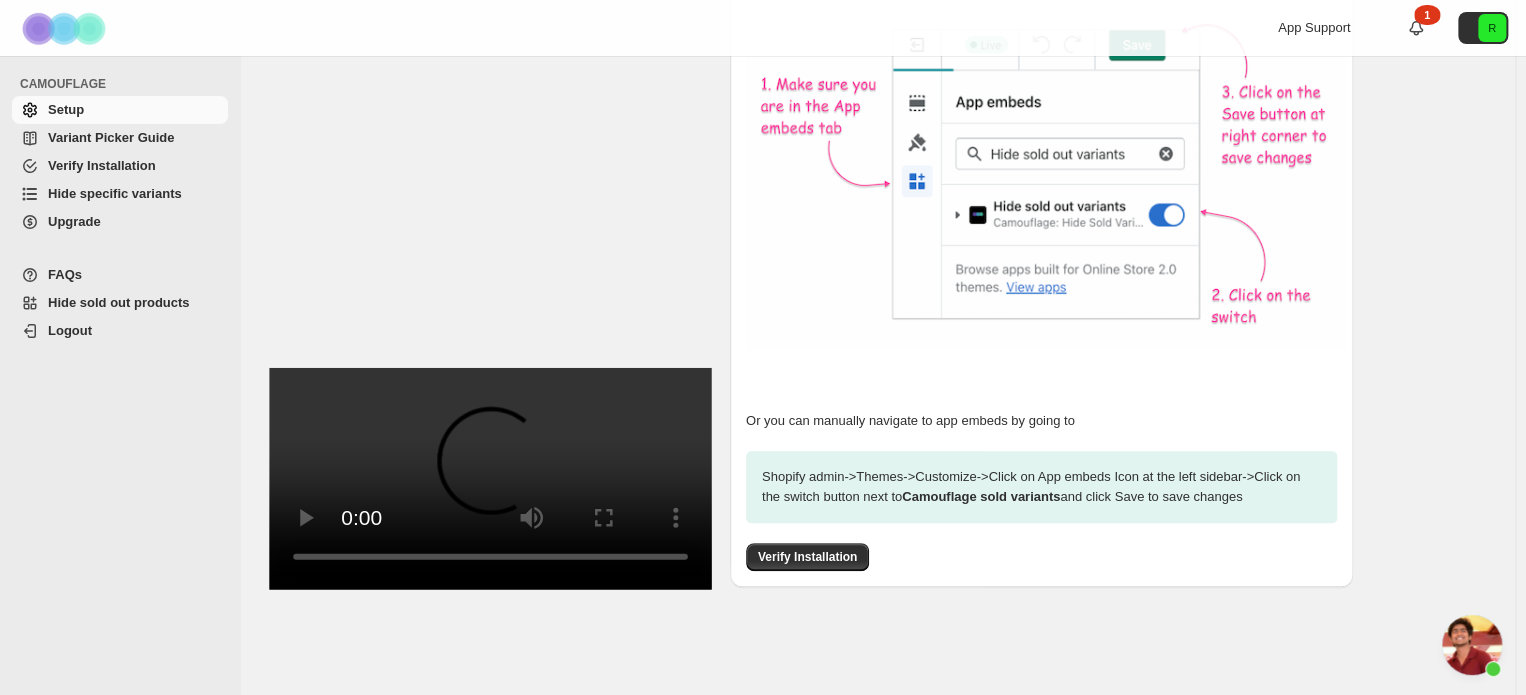 scroll, scrollTop: 484, scrollLeft: 0, axis: vertical 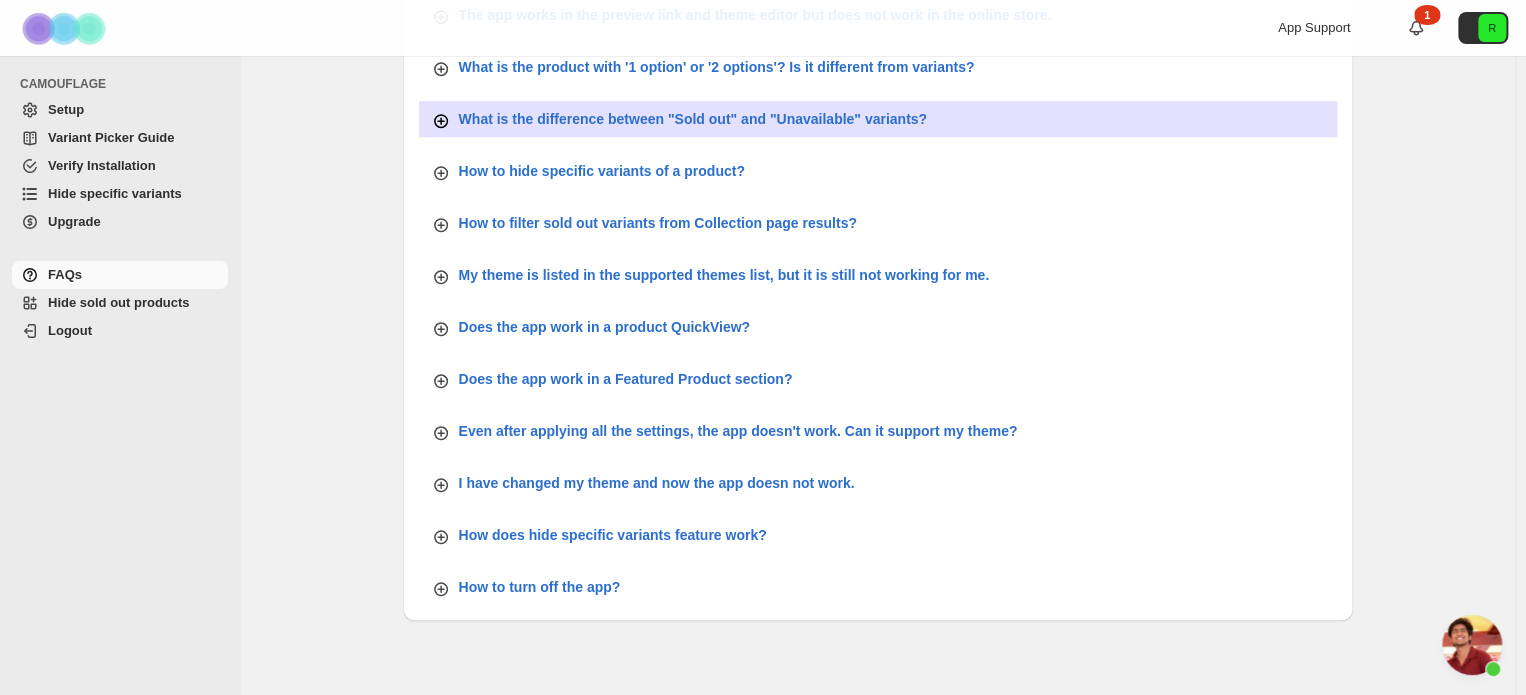 click on "What is the difference between "Sold out" and "Unavailable" variants?" at bounding box center (679, 119) 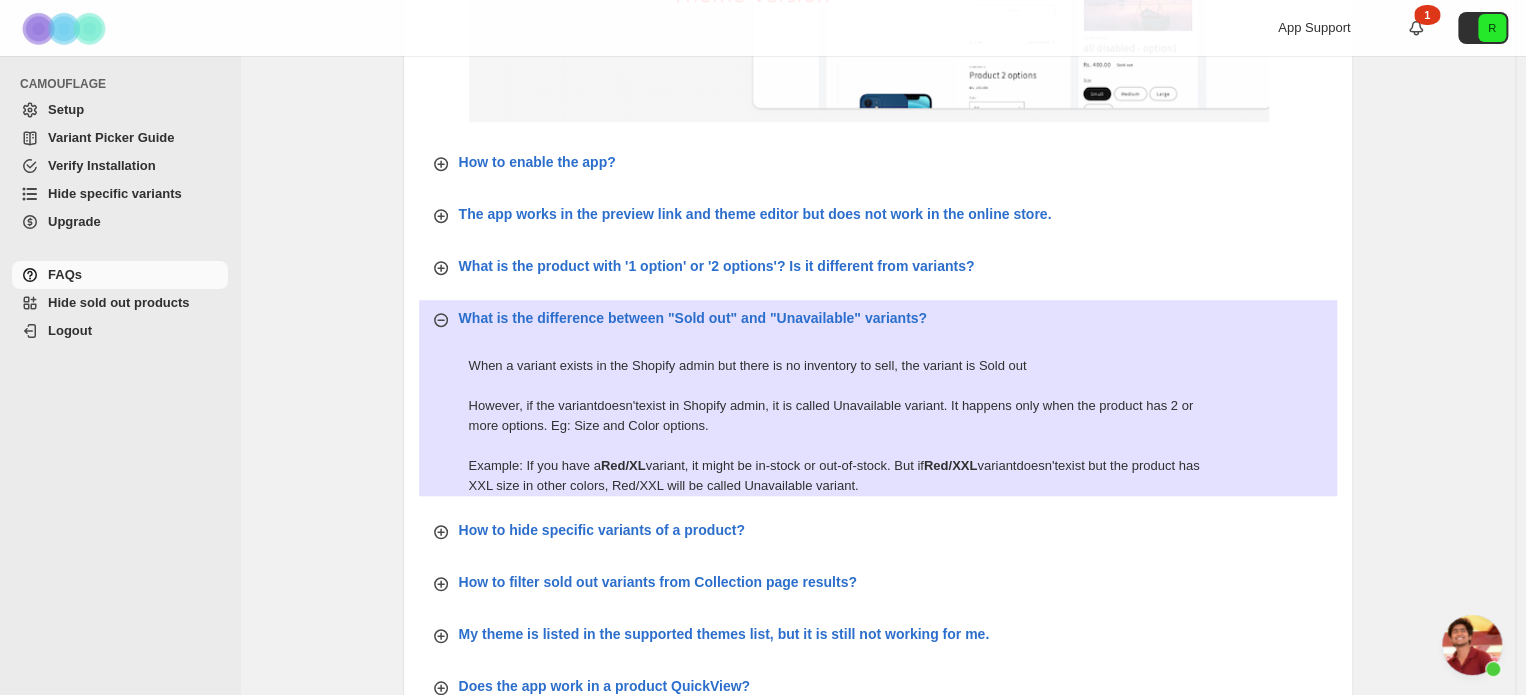 scroll, scrollTop: 45, scrollLeft: 0, axis: vertical 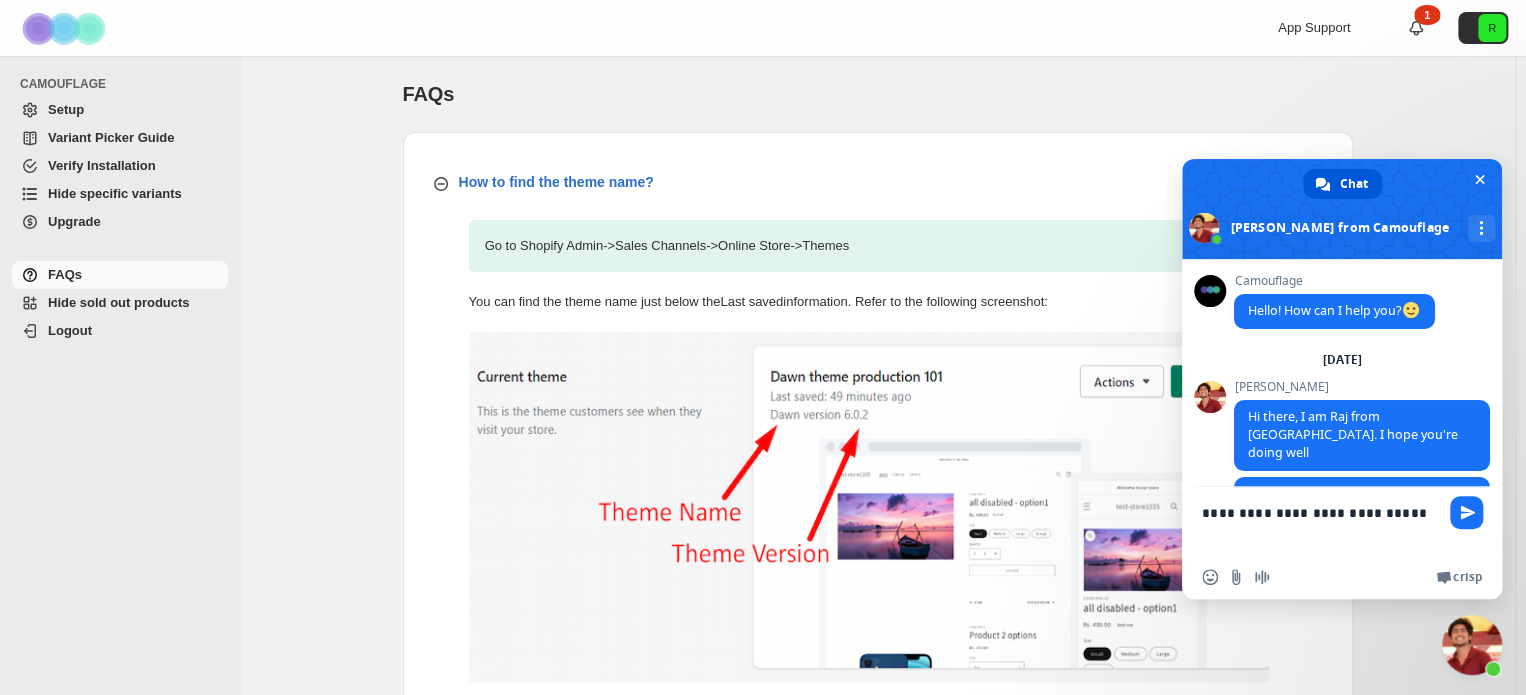 type on "**********" 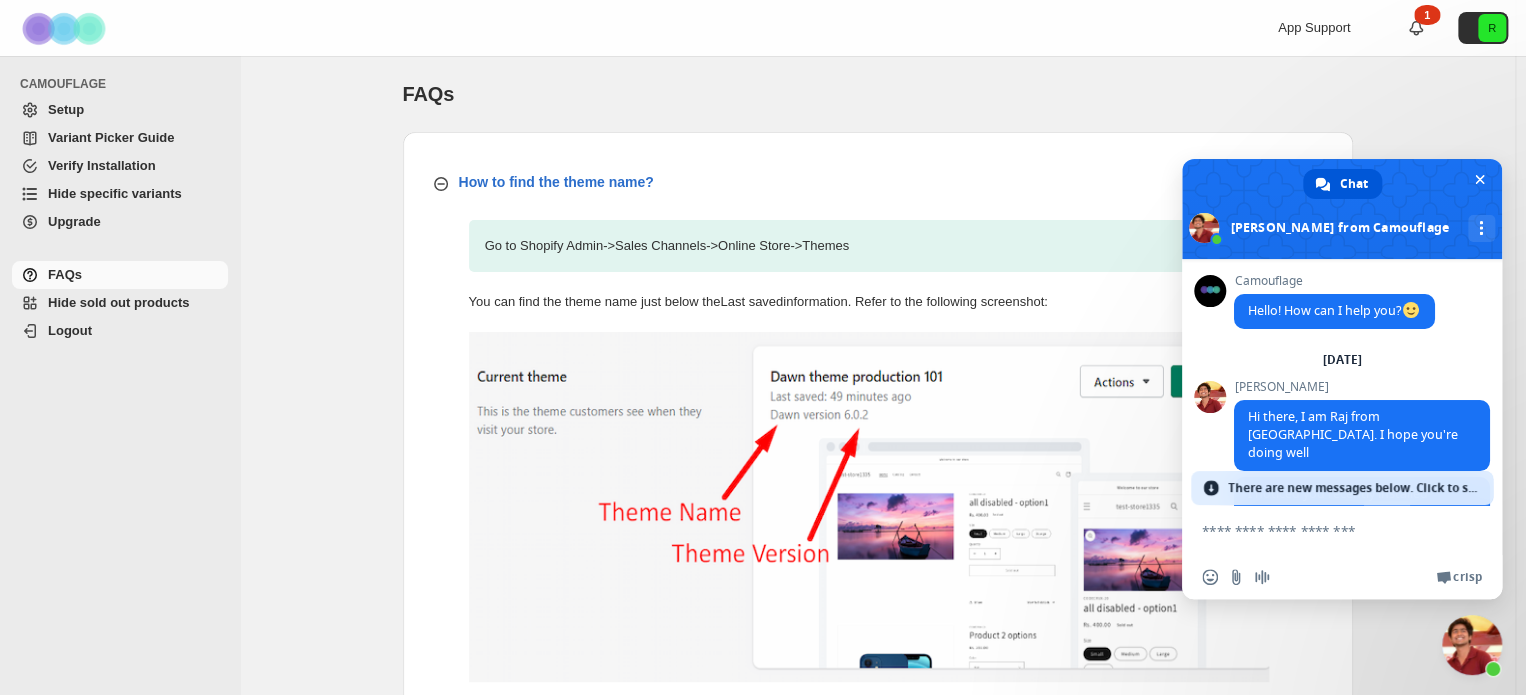 type on "**********" 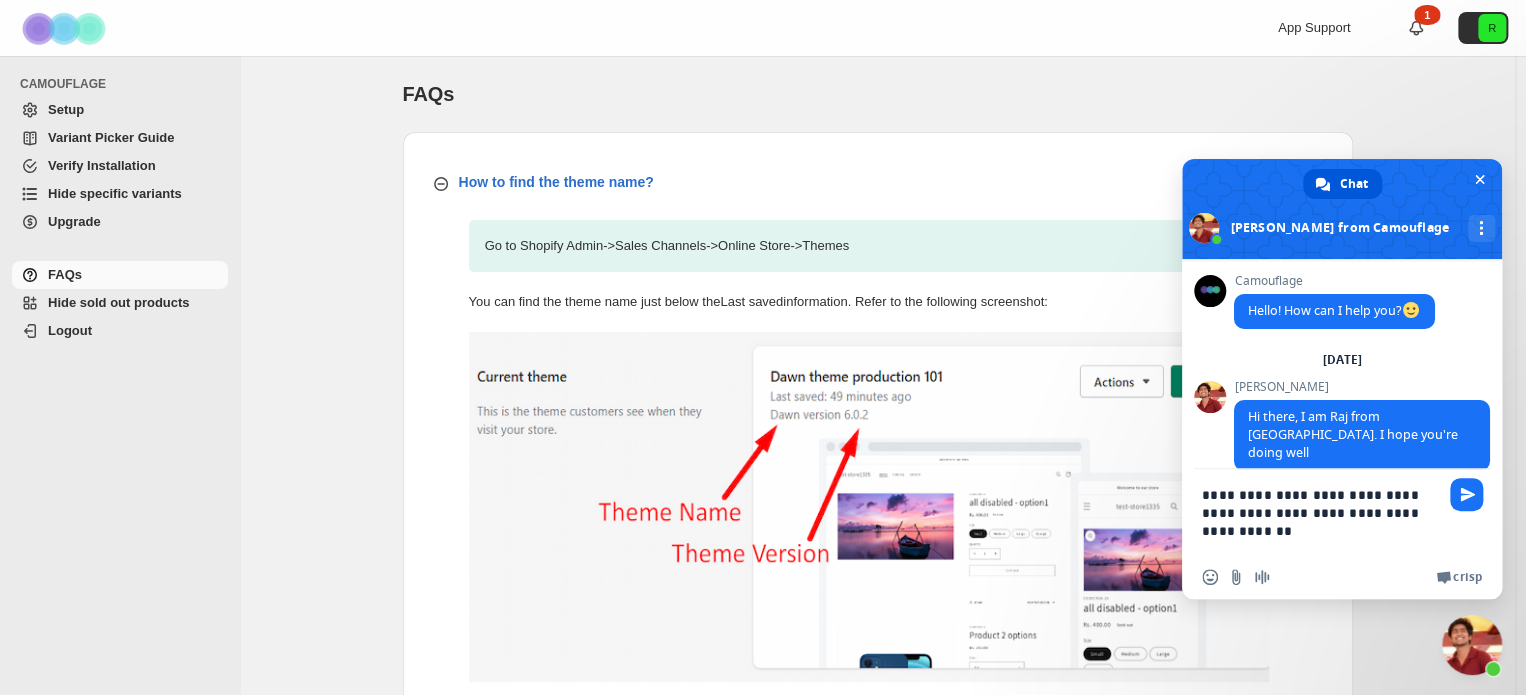 type 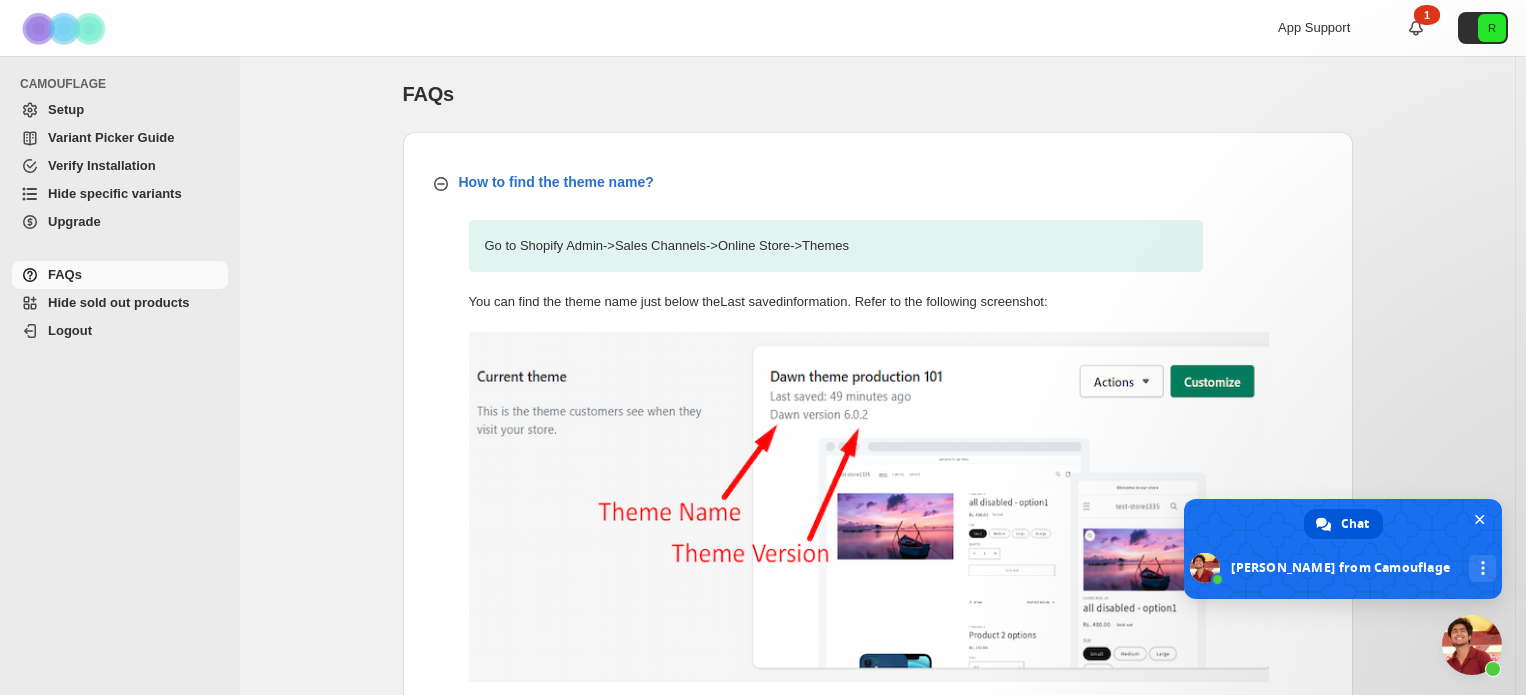 type on "**********" 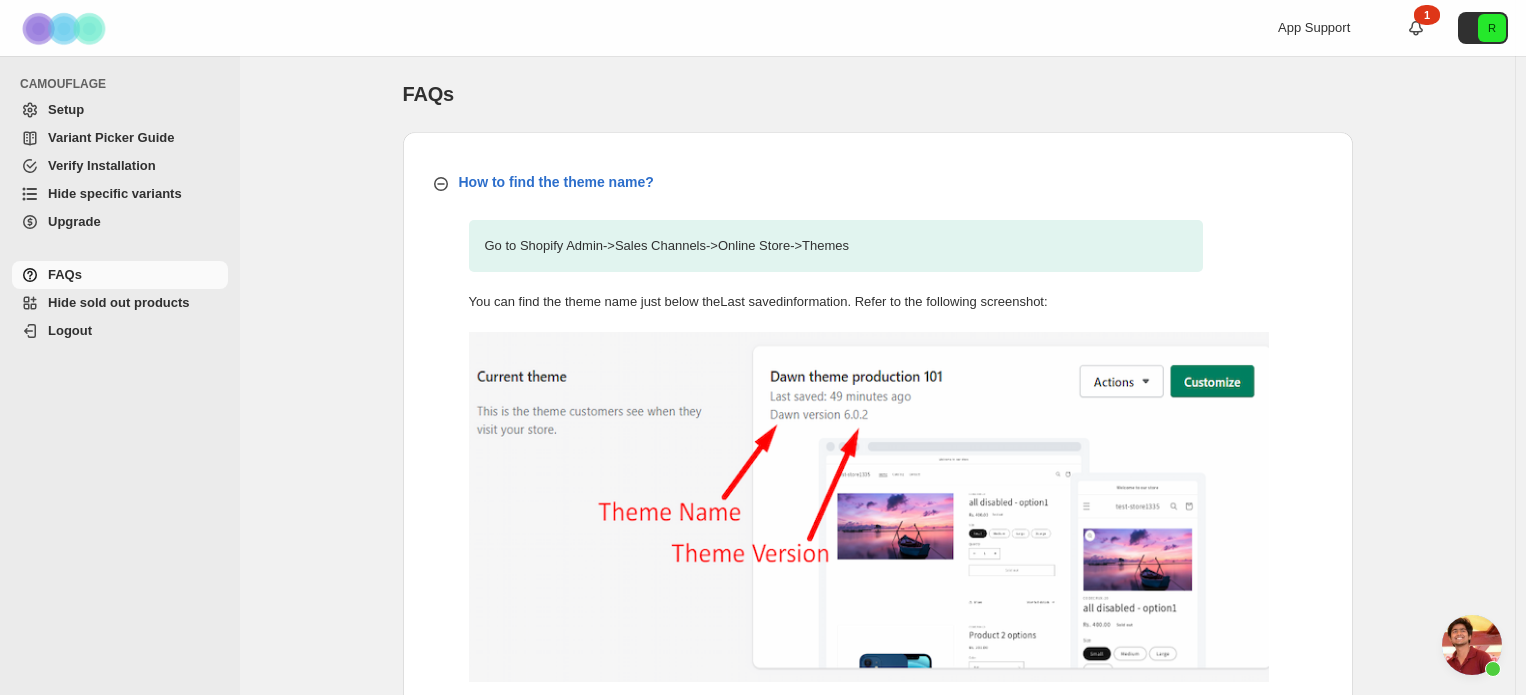 scroll, scrollTop: 167, scrollLeft: 0, axis: vertical 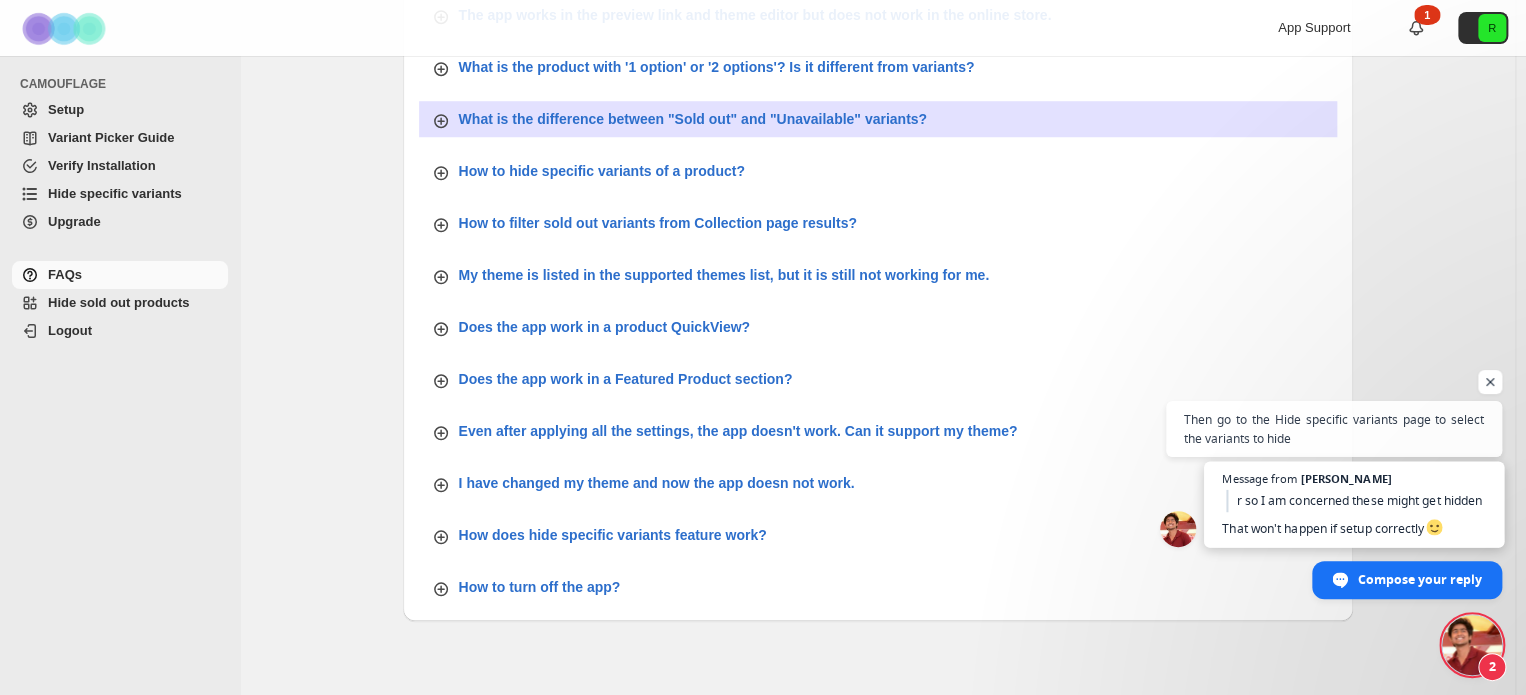 click on "Message from [PERSON_NAME] r so I am concerned these might get hidden That won't happen if setup correctly" at bounding box center (1354, 504) 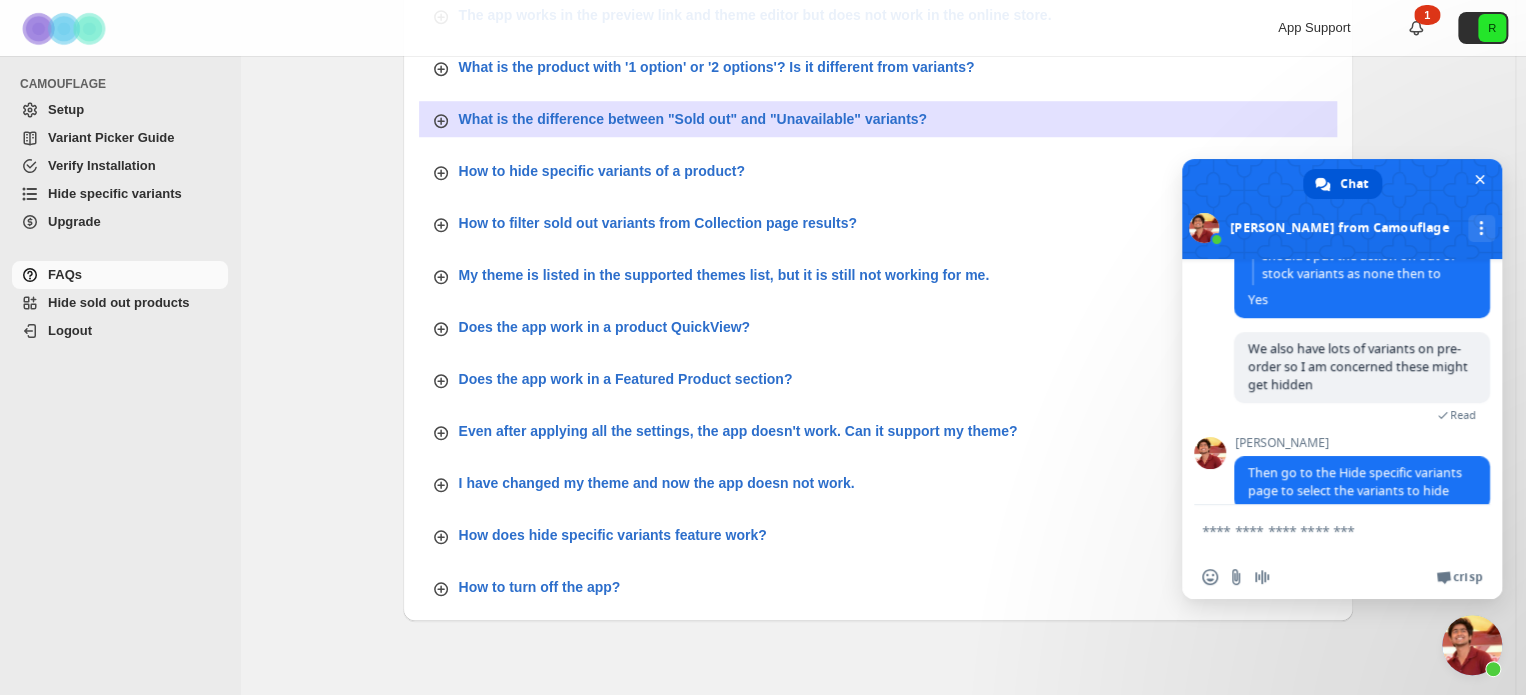 scroll, scrollTop: 980, scrollLeft: 0, axis: vertical 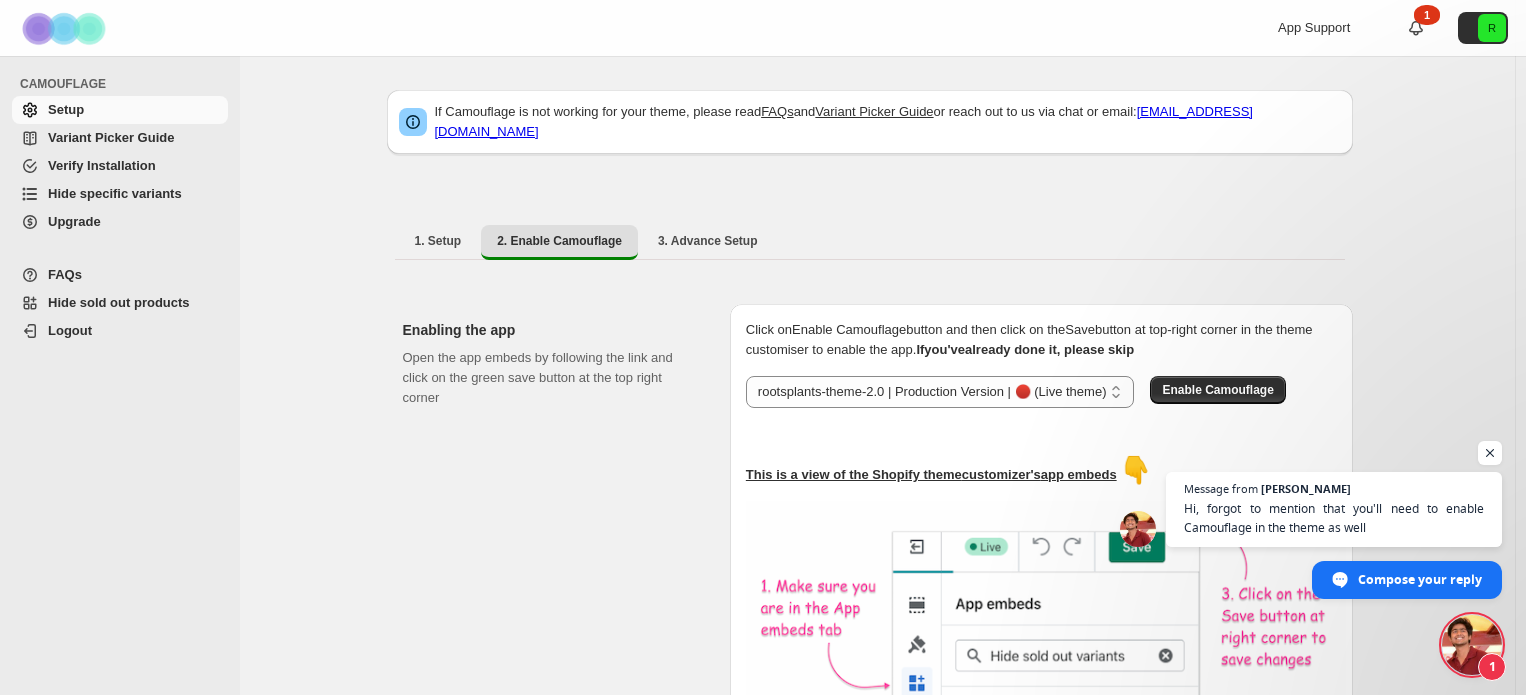 select on "**********" 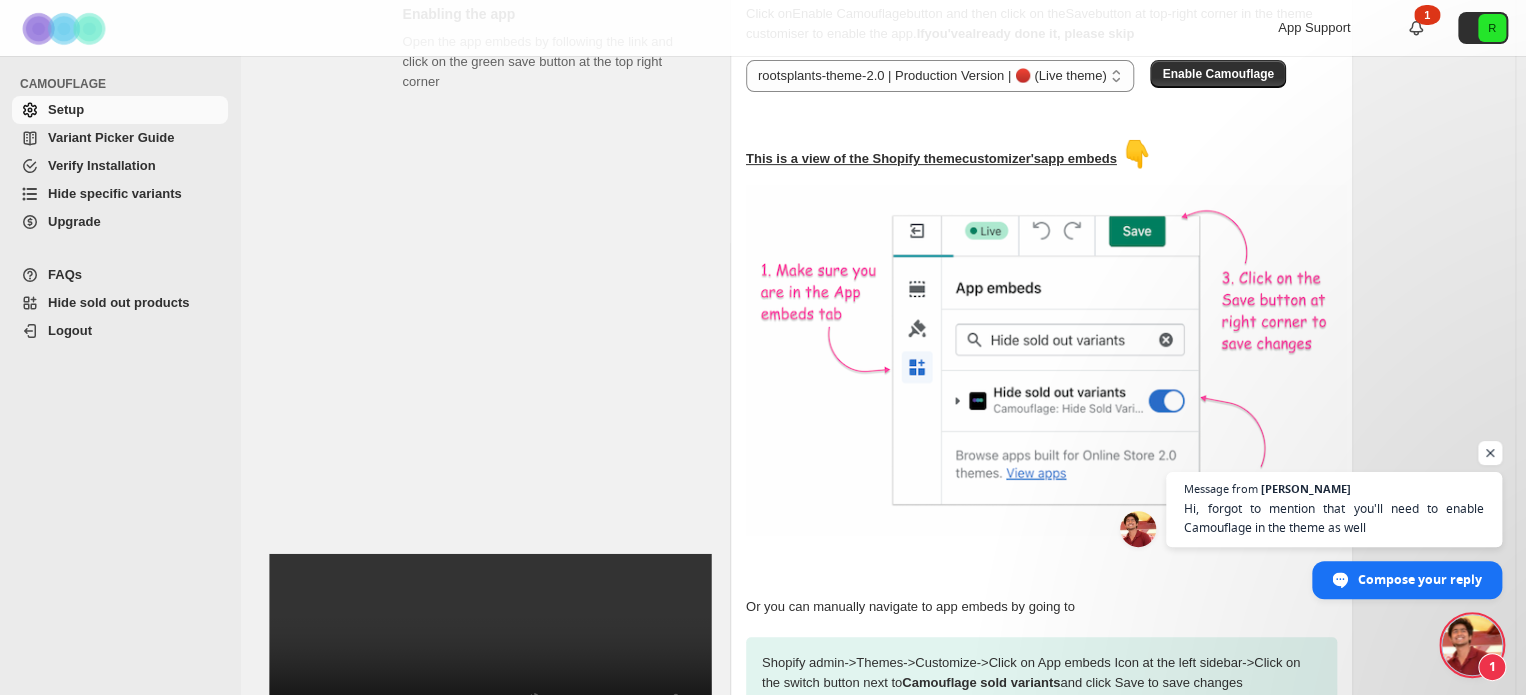scroll, scrollTop: 1030, scrollLeft: 0, axis: vertical 